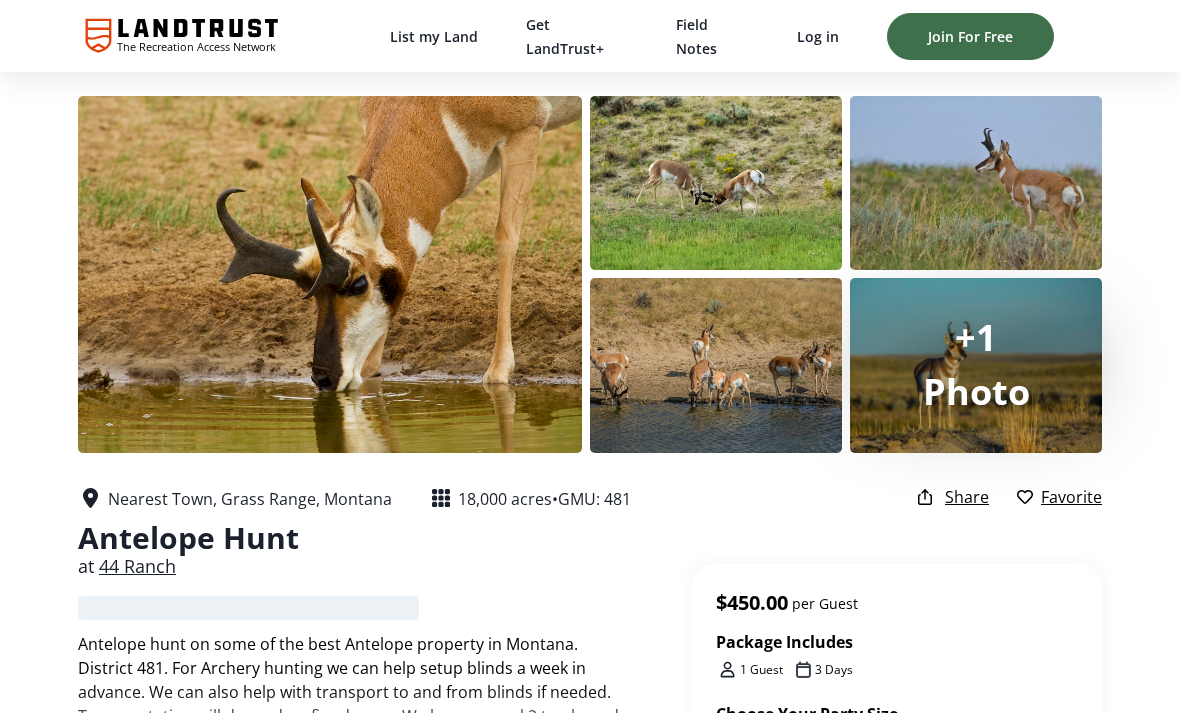 scroll, scrollTop: 0, scrollLeft: 0, axis: both 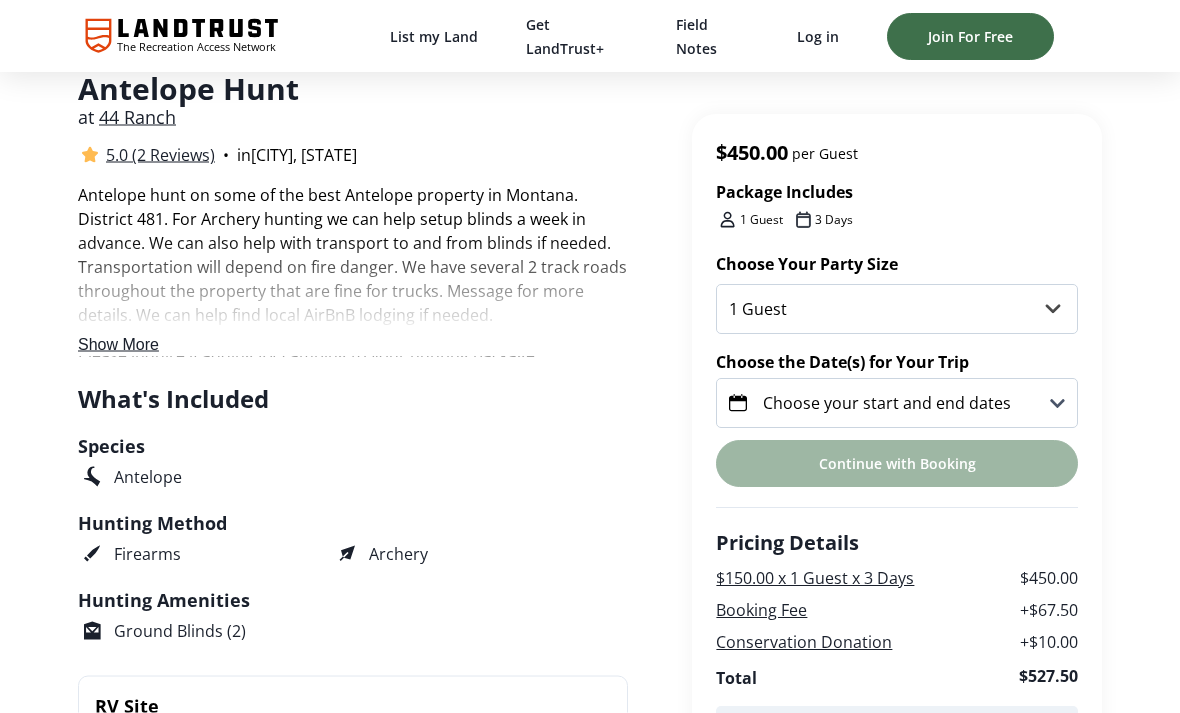 click 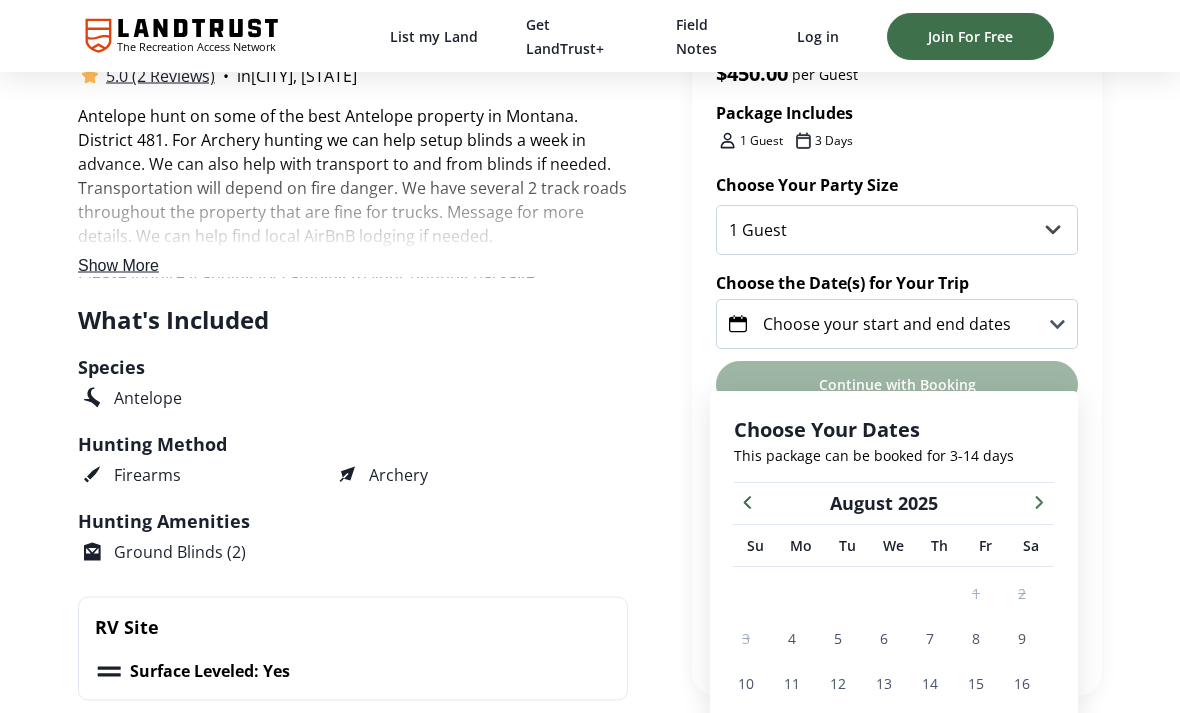 scroll, scrollTop: 678, scrollLeft: 0, axis: vertical 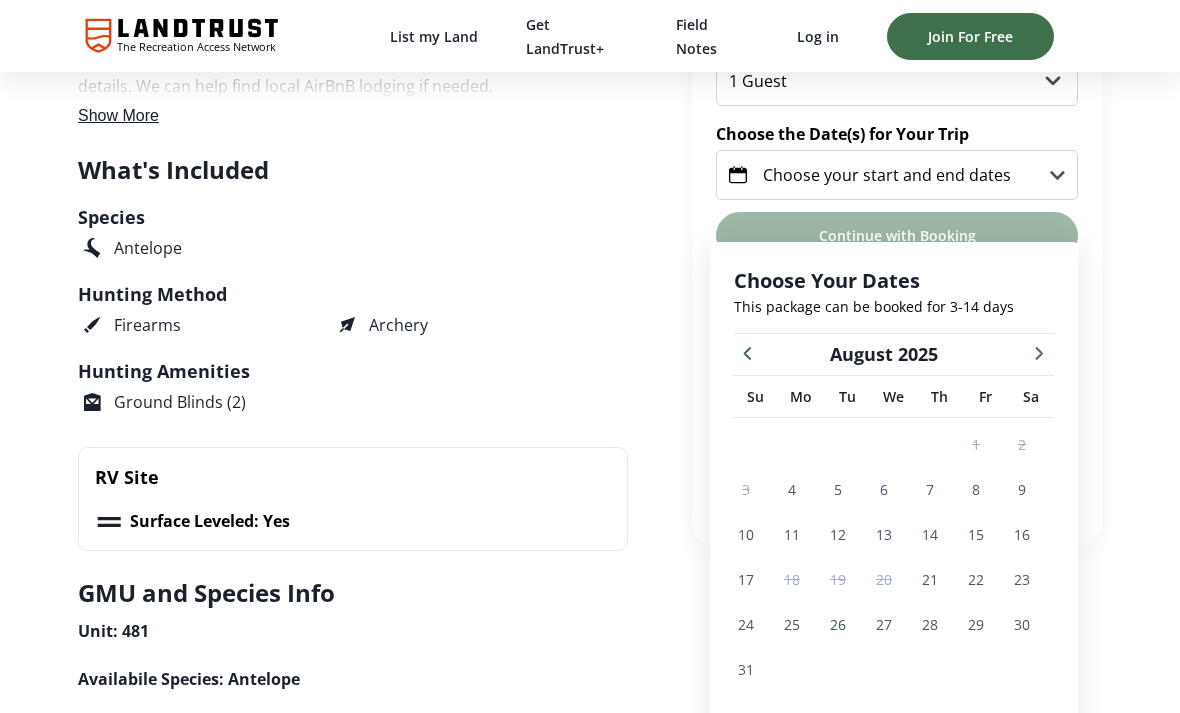 click 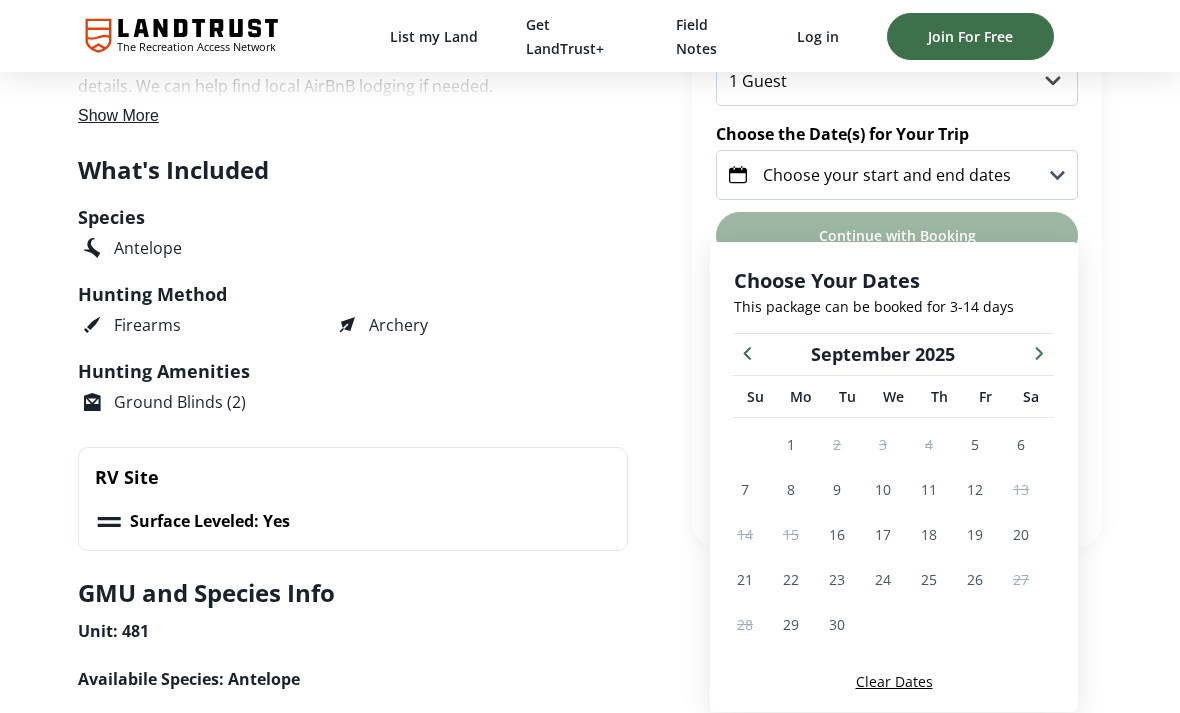 click 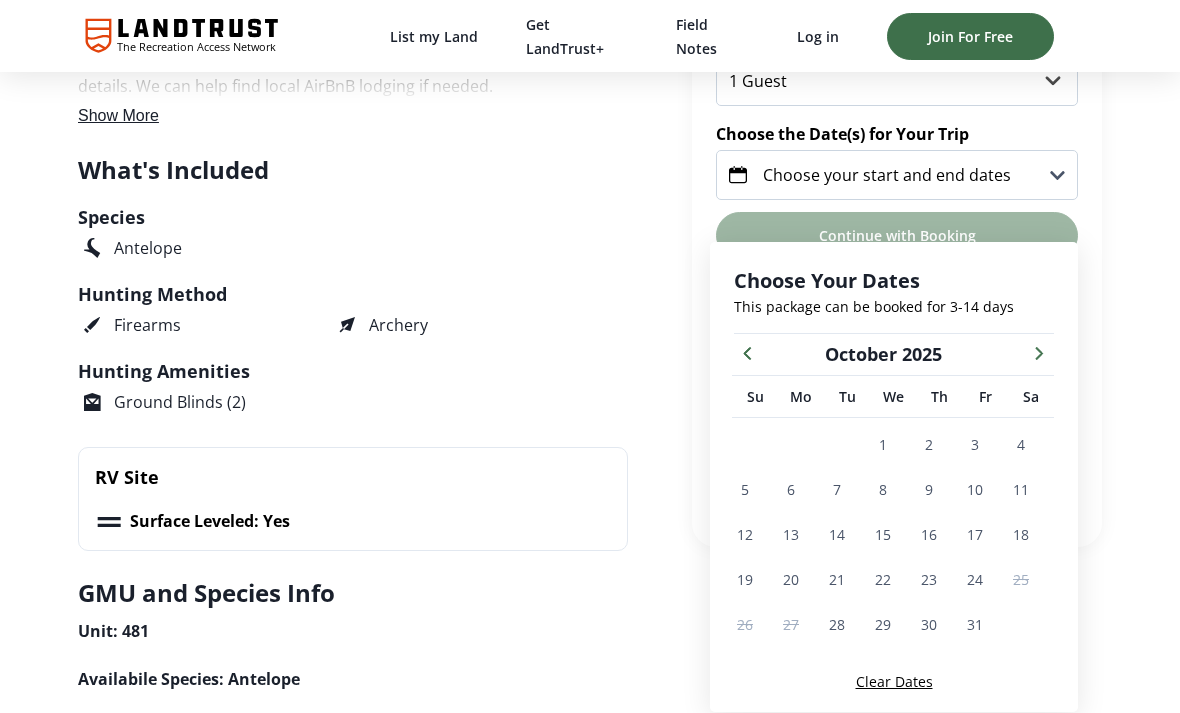 click at bounding box center (1039, 352) 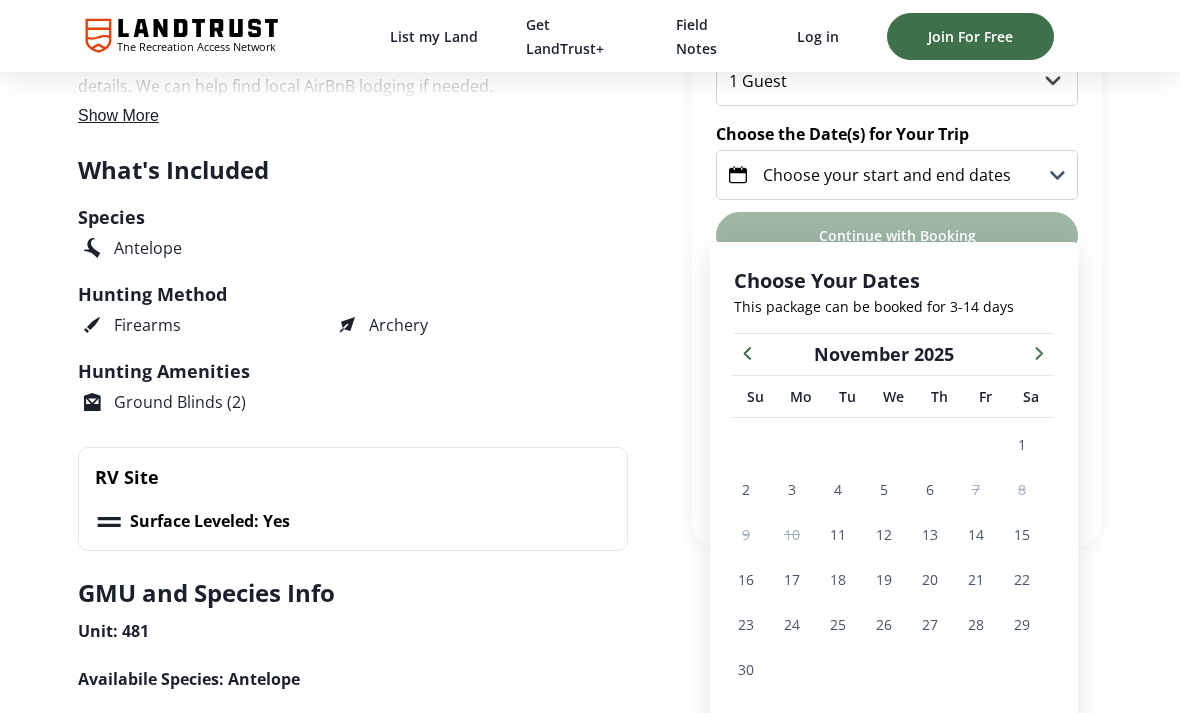click at bounding box center (747, 352) 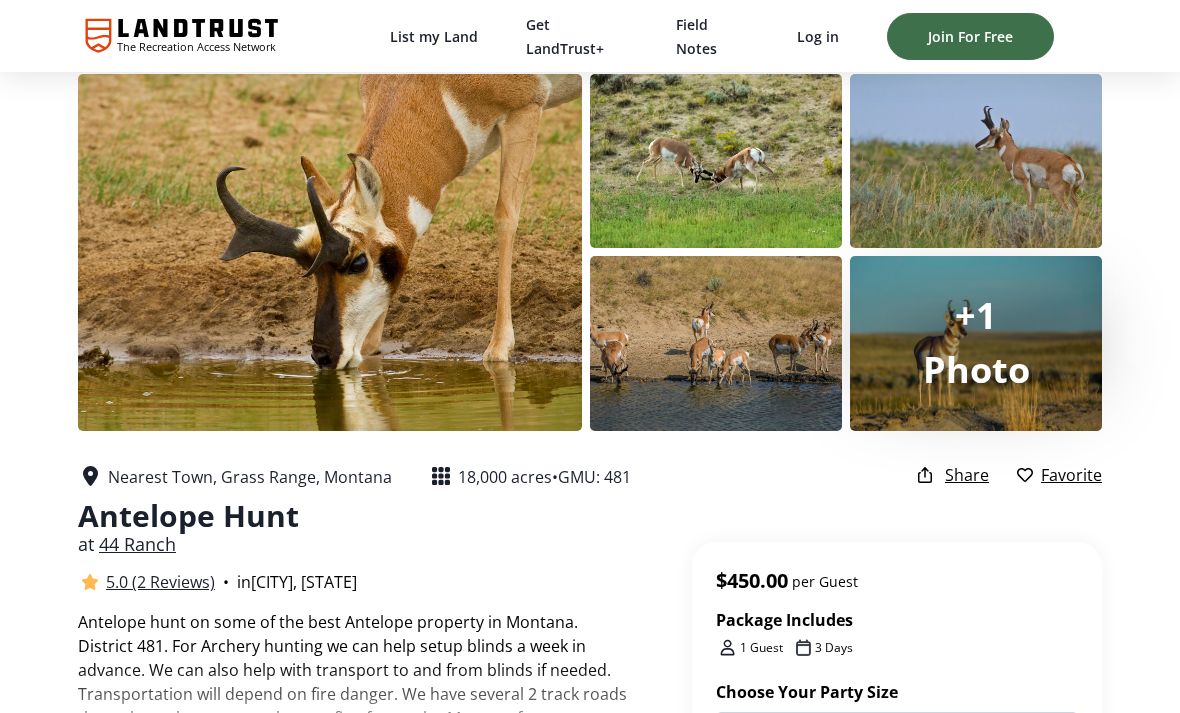 scroll, scrollTop: 0, scrollLeft: 0, axis: both 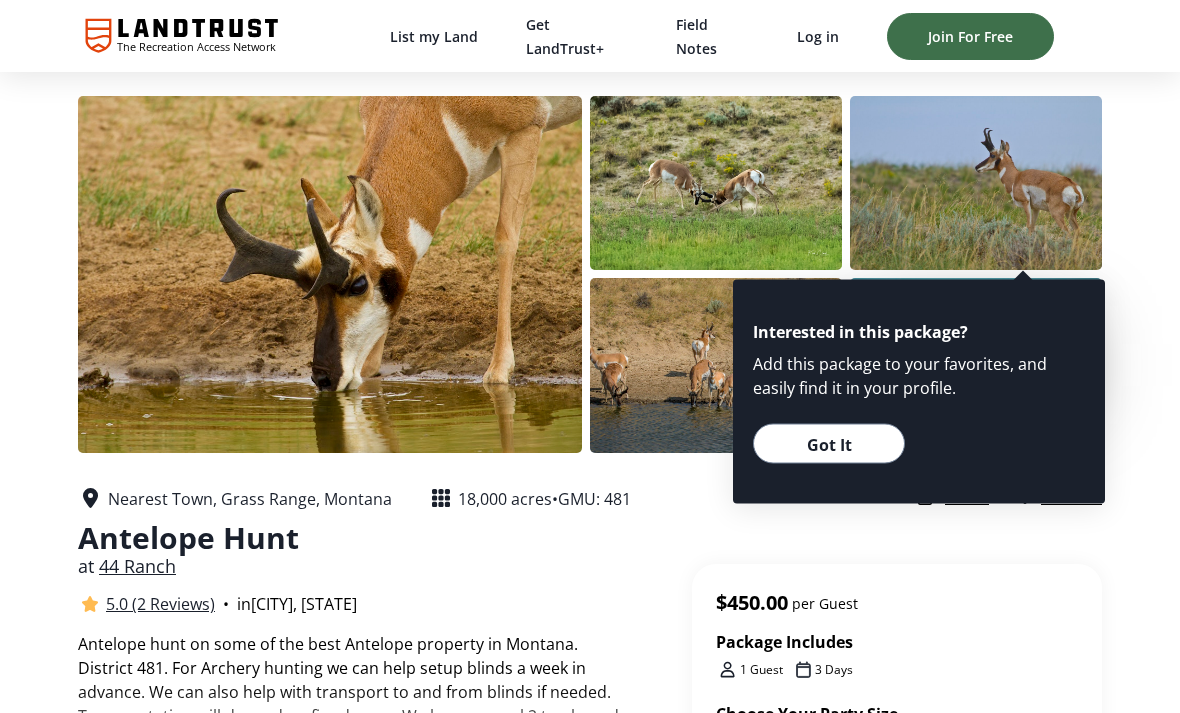 click on "+1 Photo Nearest Town, [CITY], [STATE]  18,000 acres   •   GMU: 481 Antelope Hunt at   44 Ranch 5.0 (2 Reviews) • in  [CITY], [STATE] Package Includes 1 Guest 3 Days Share Favorite" at bounding box center [590, 352] 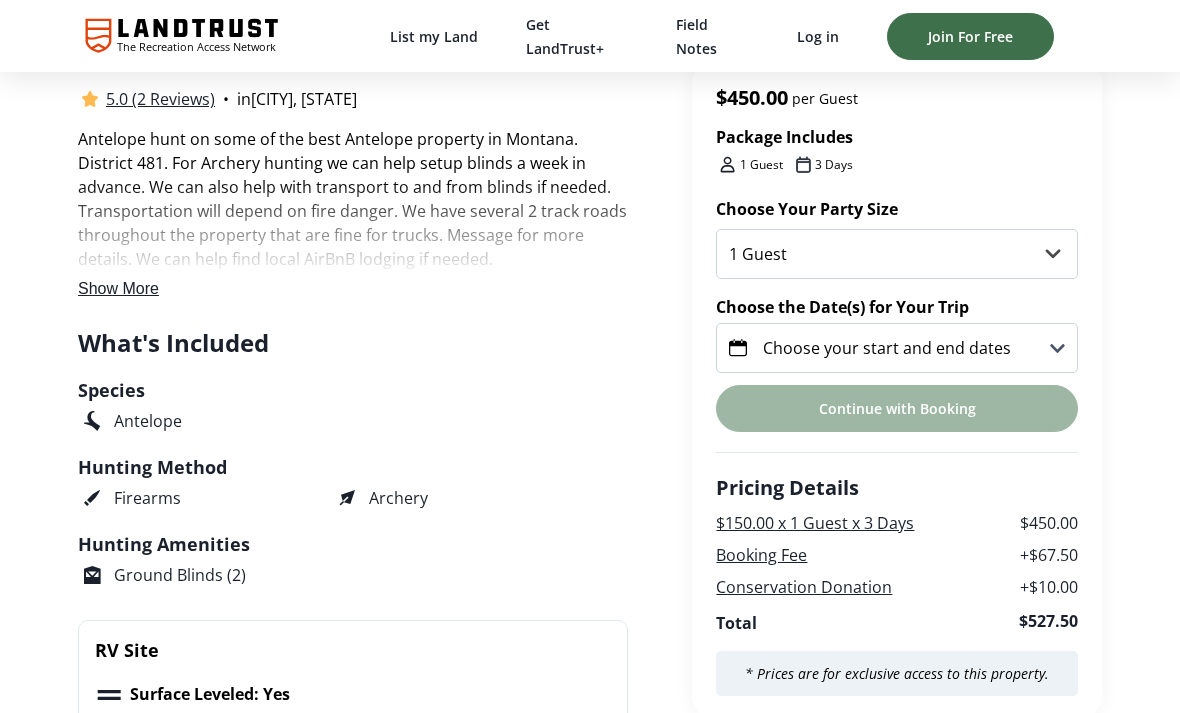 scroll, scrollTop: 554, scrollLeft: 0, axis: vertical 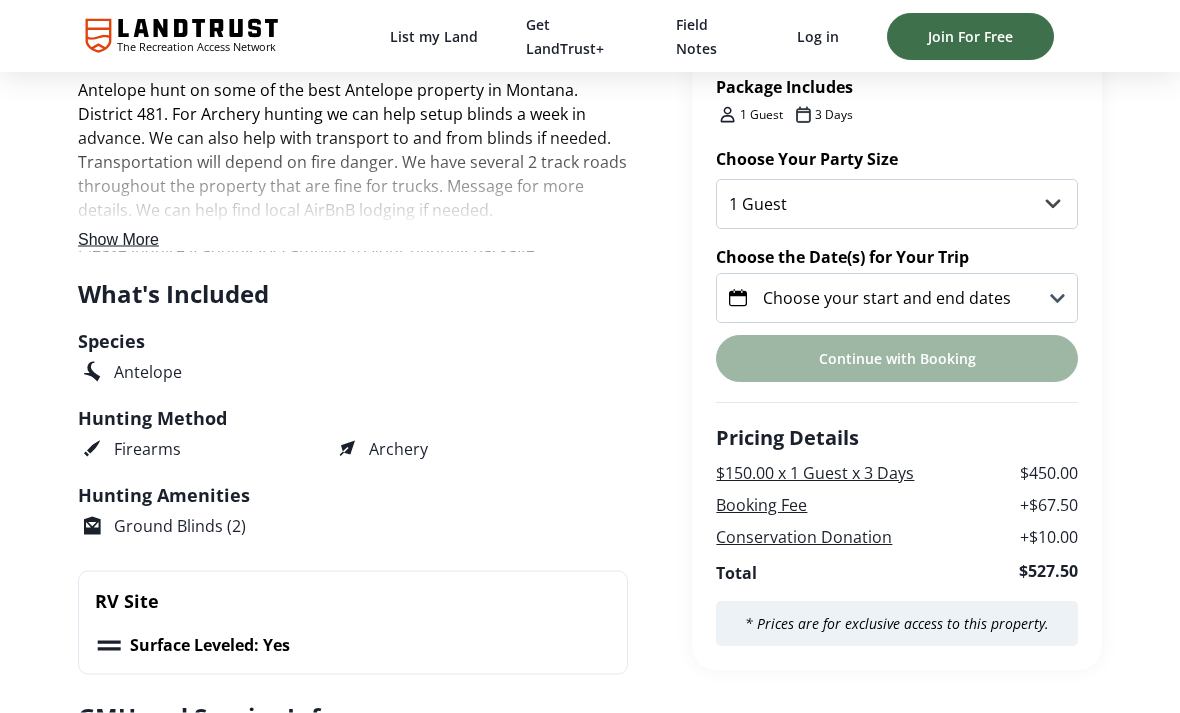 click on "Choose your start and end dates" at bounding box center [897, 299] 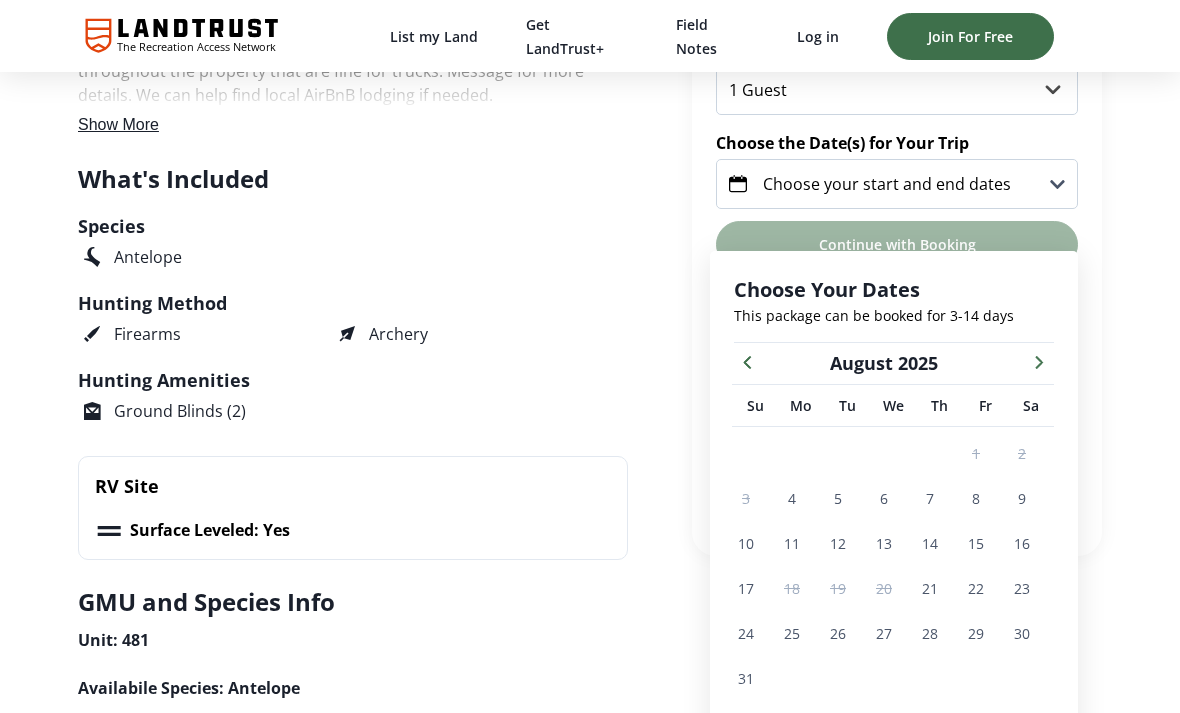 scroll, scrollTop: 678, scrollLeft: 0, axis: vertical 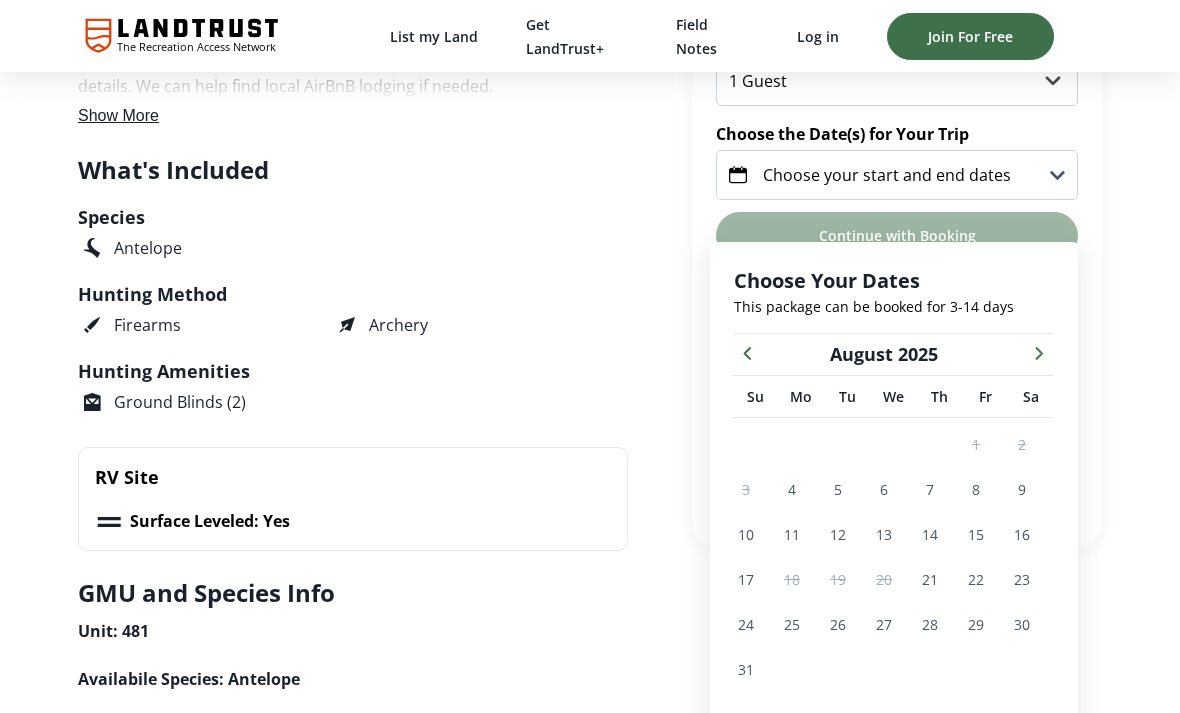 click 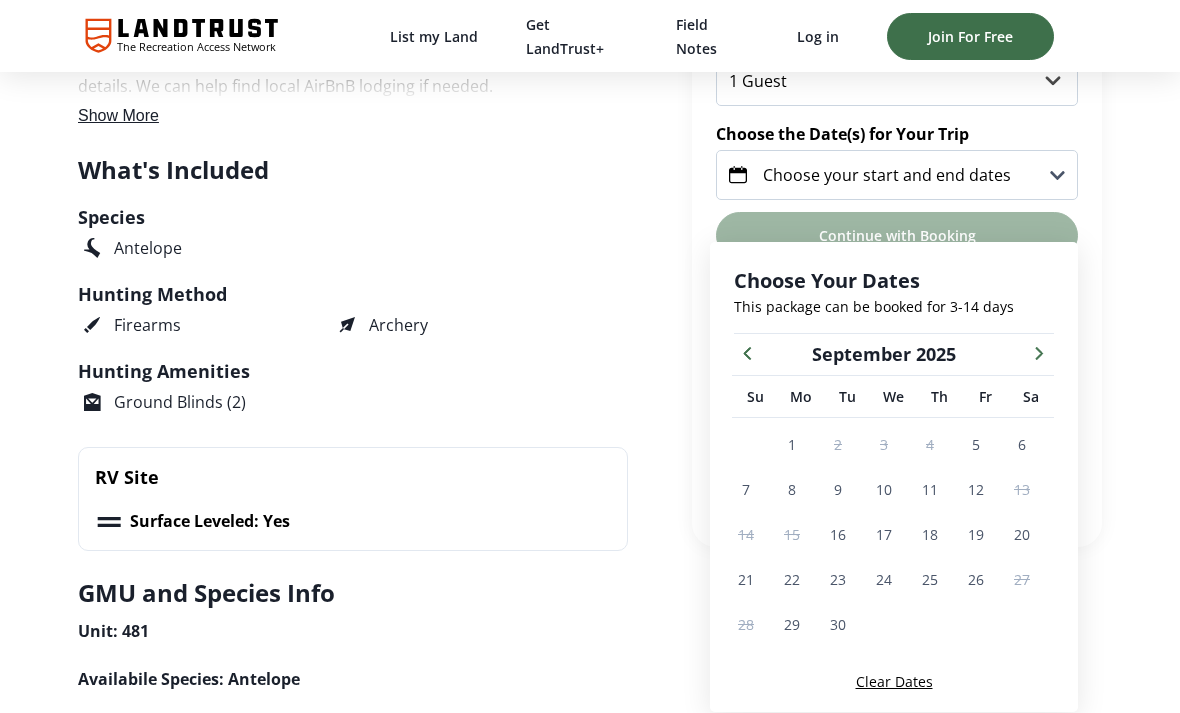 click at bounding box center (1039, 352) 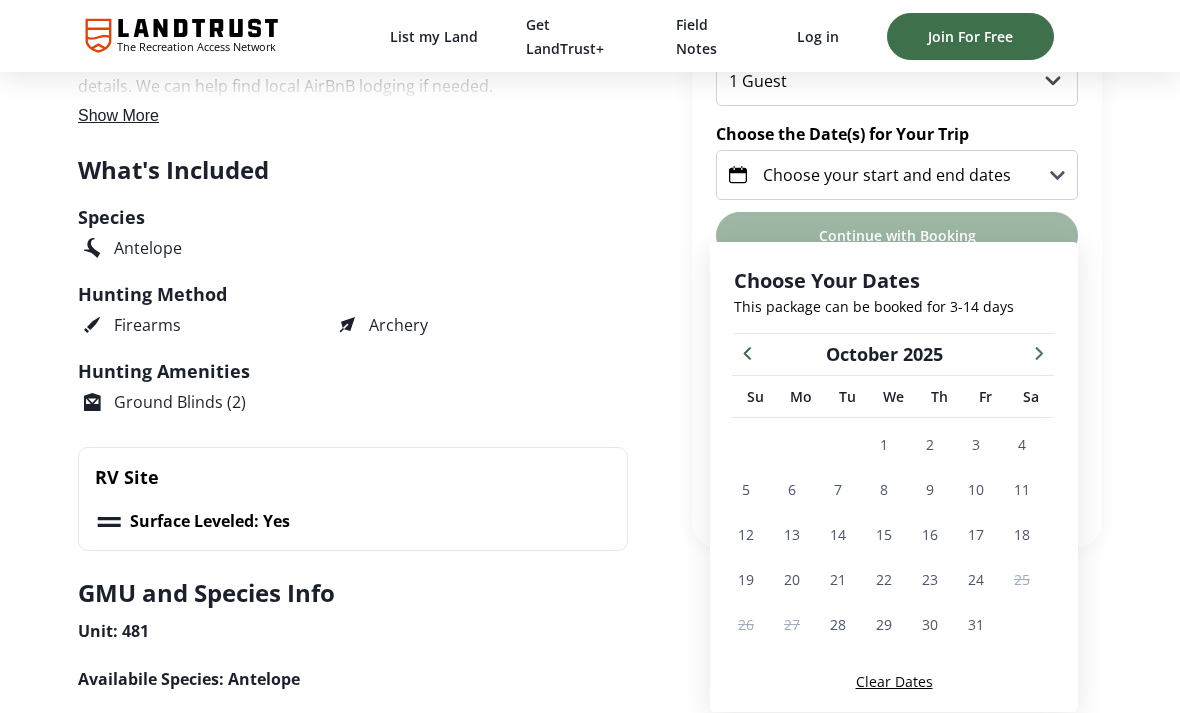 click 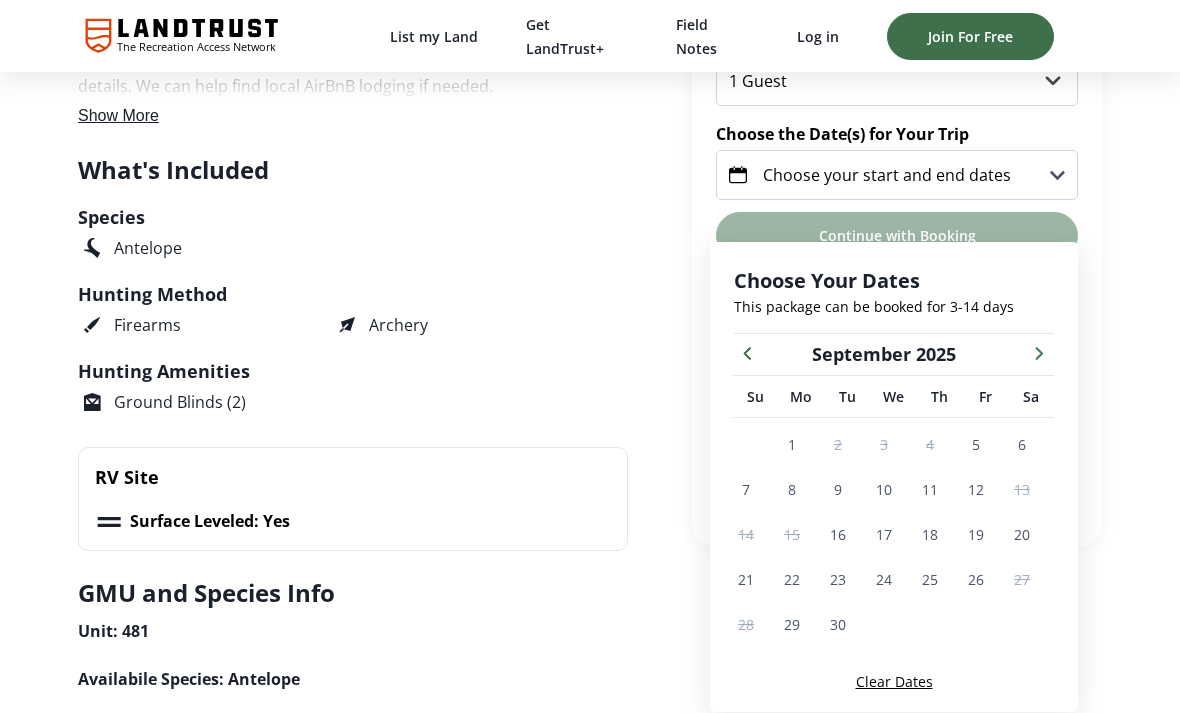 click 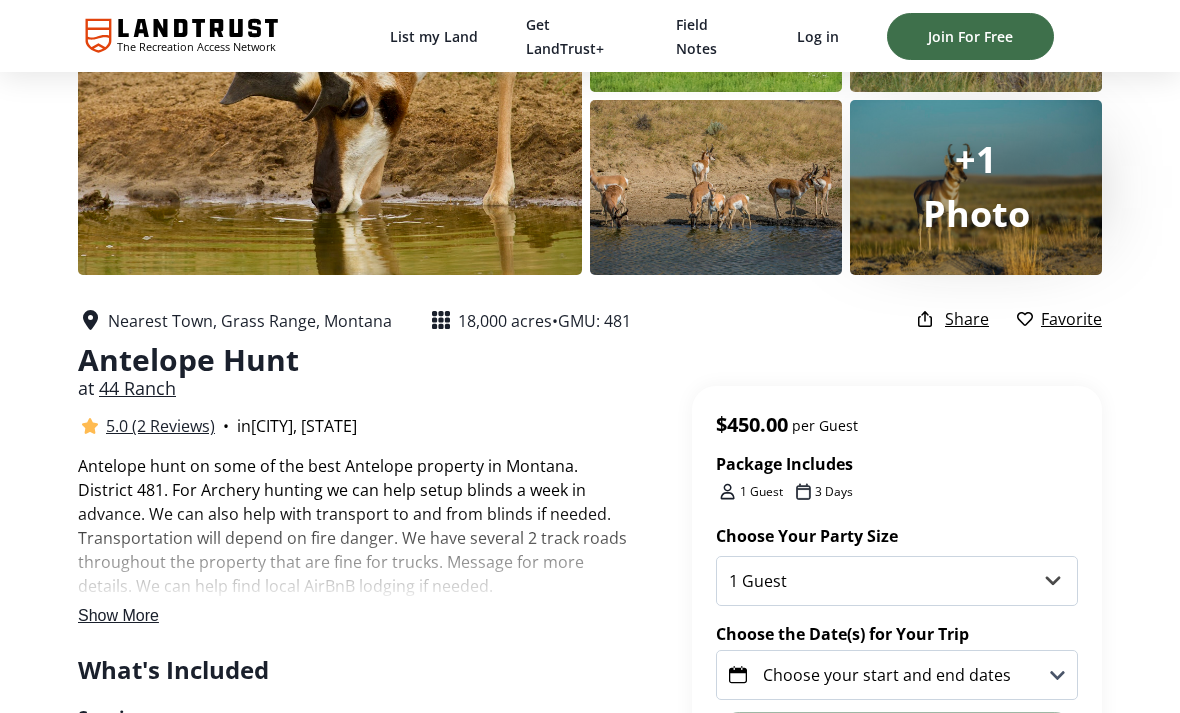 scroll, scrollTop: 177, scrollLeft: 0, axis: vertical 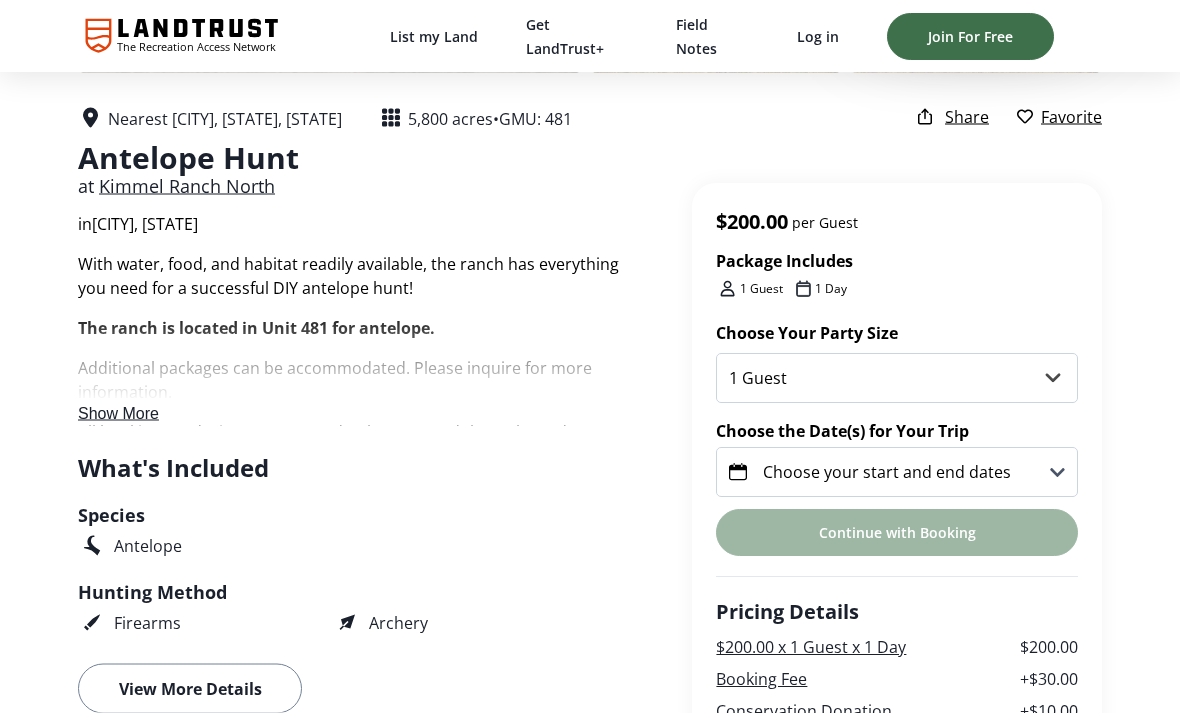 click on "Choose your start and end dates" at bounding box center (897, 473) 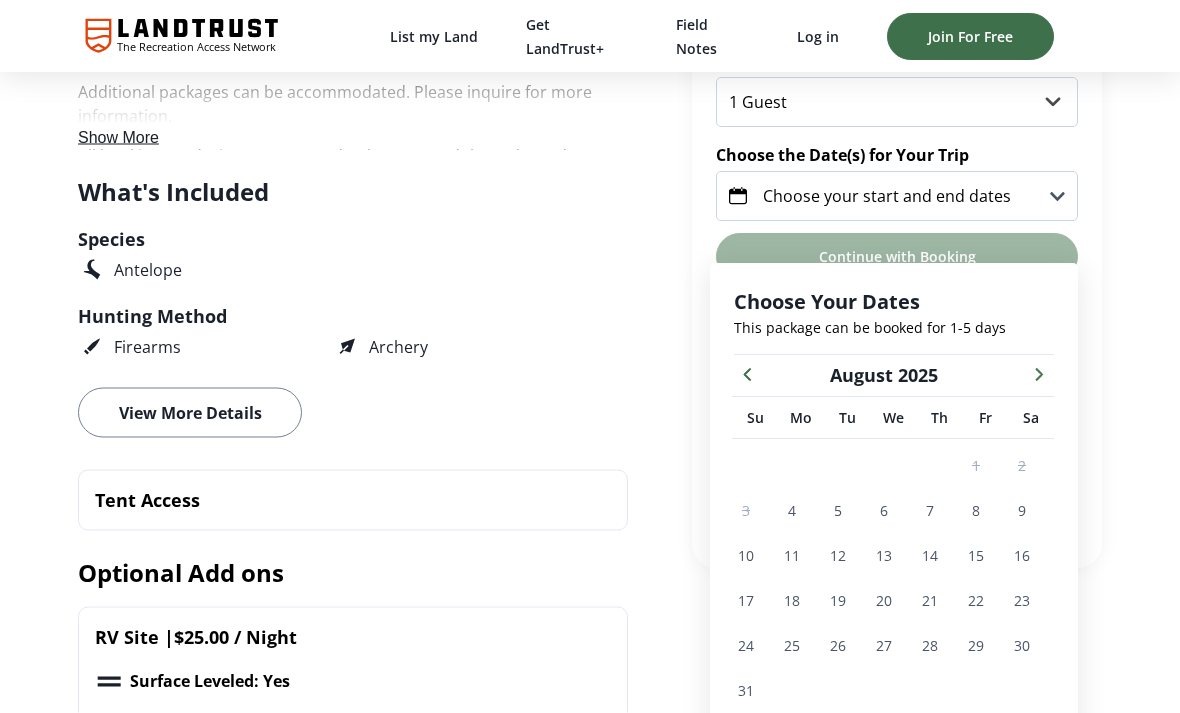 scroll, scrollTop: 678, scrollLeft: 0, axis: vertical 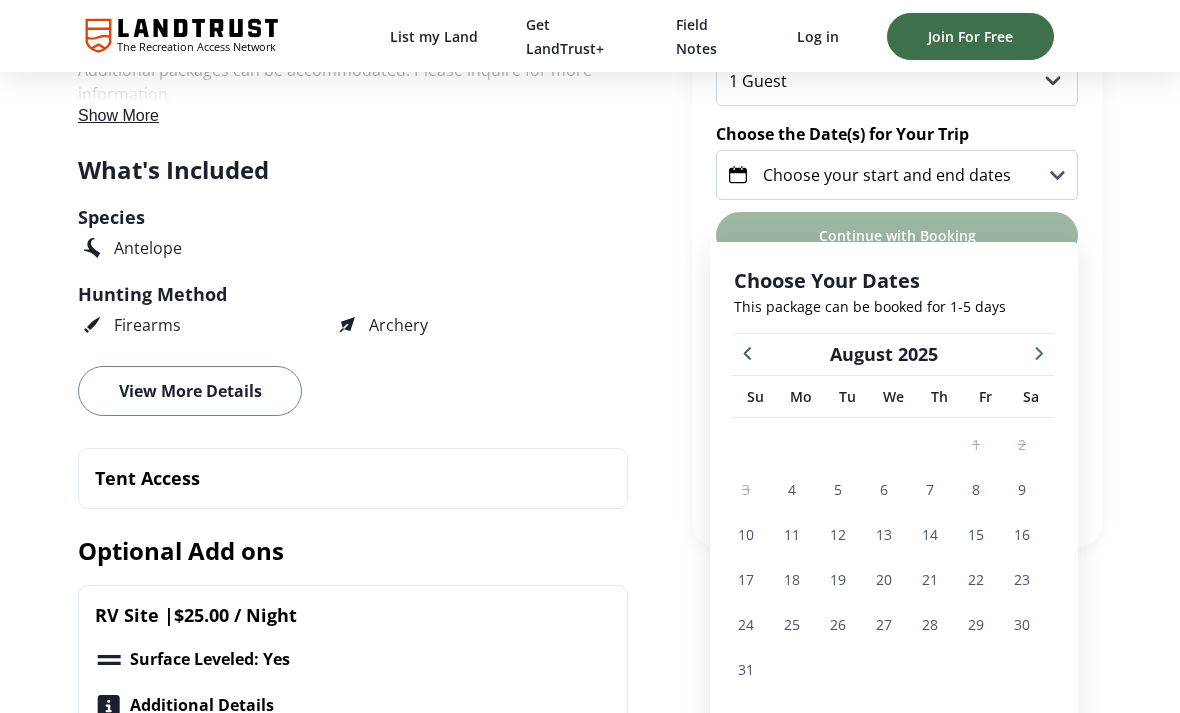 click at bounding box center [1039, 352] 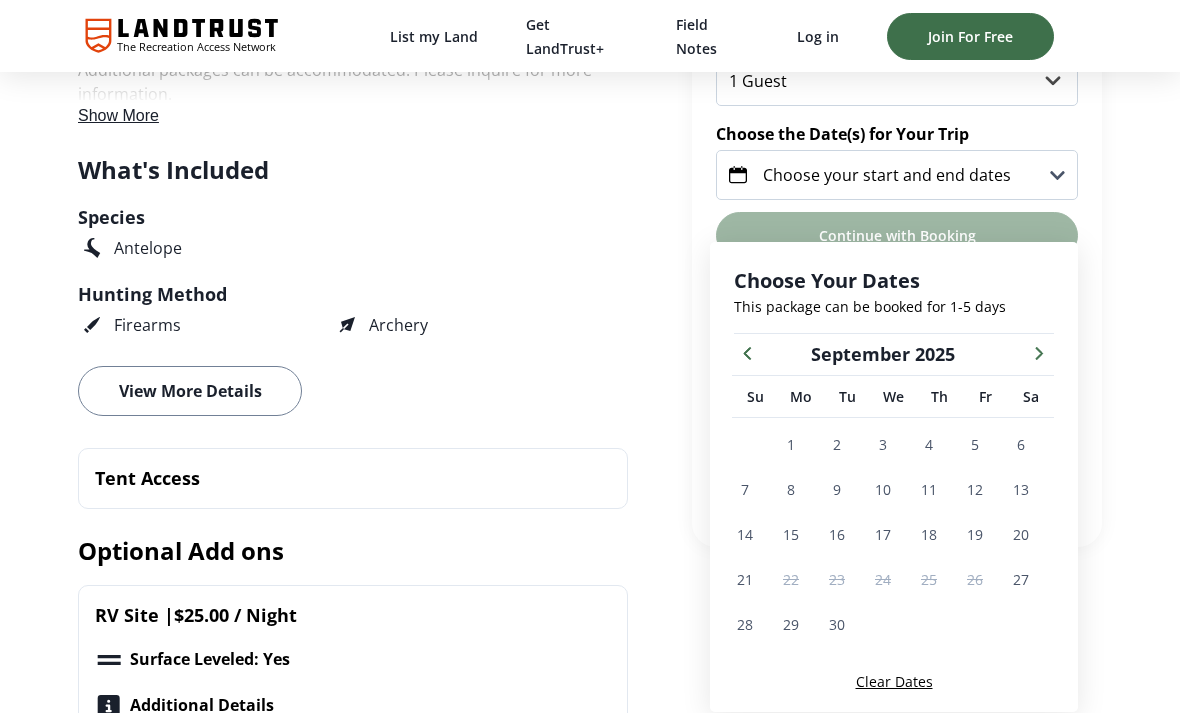 click at bounding box center (1039, 352) 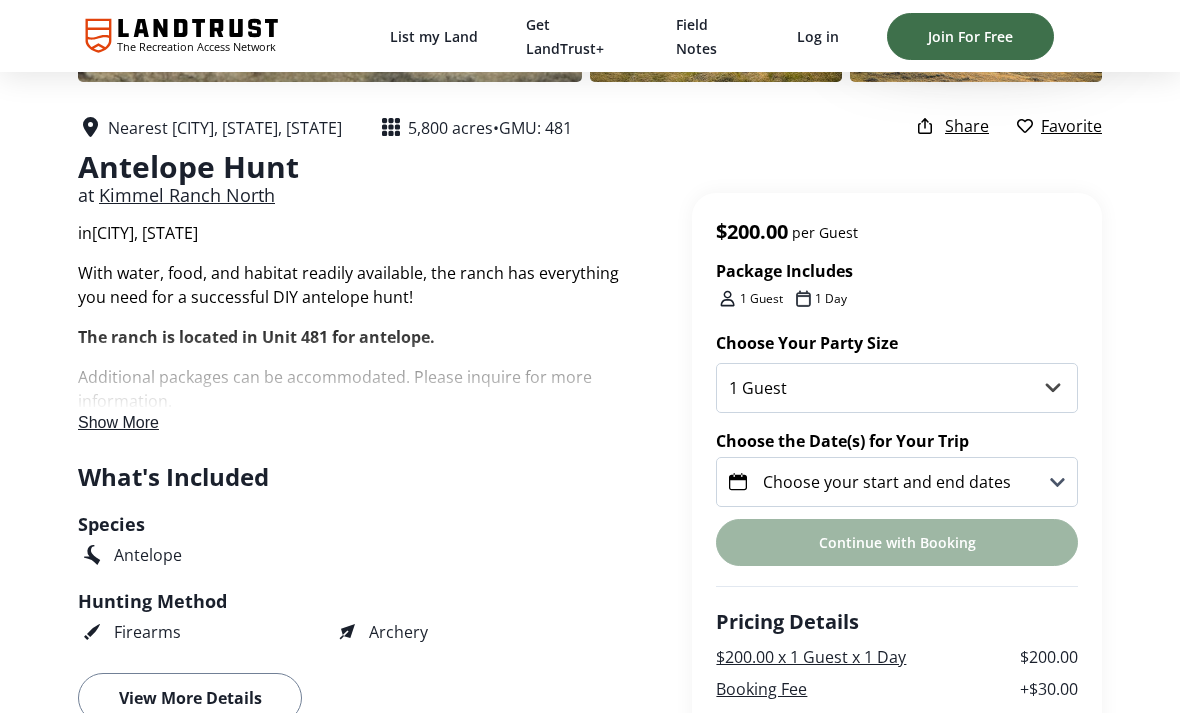 scroll, scrollTop: 377, scrollLeft: 0, axis: vertical 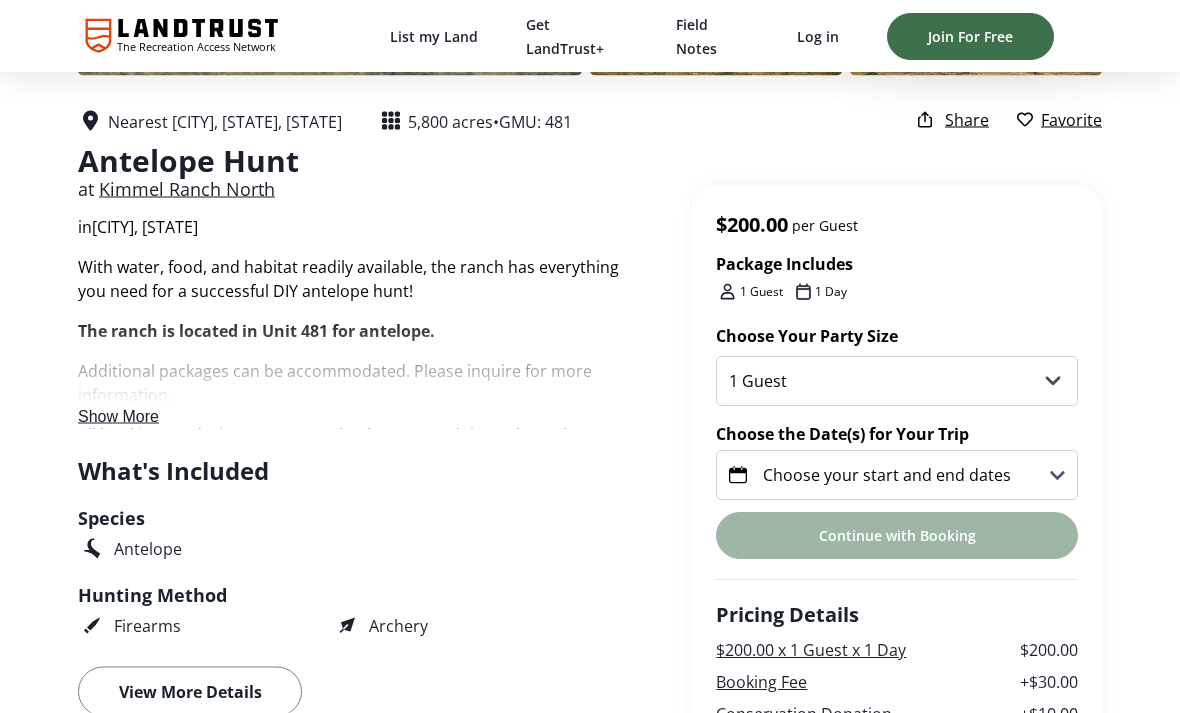 click on "Show More" at bounding box center (118, 416) 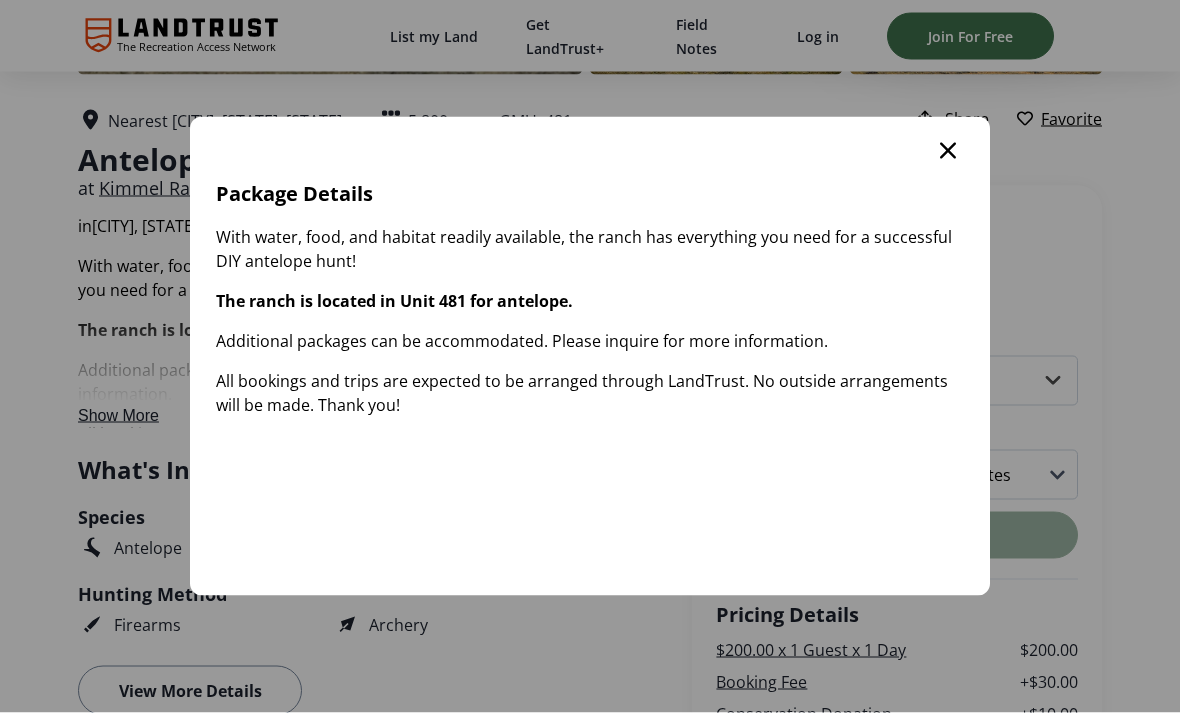 scroll, scrollTop: 0, scrollLeft: 0, axis: both 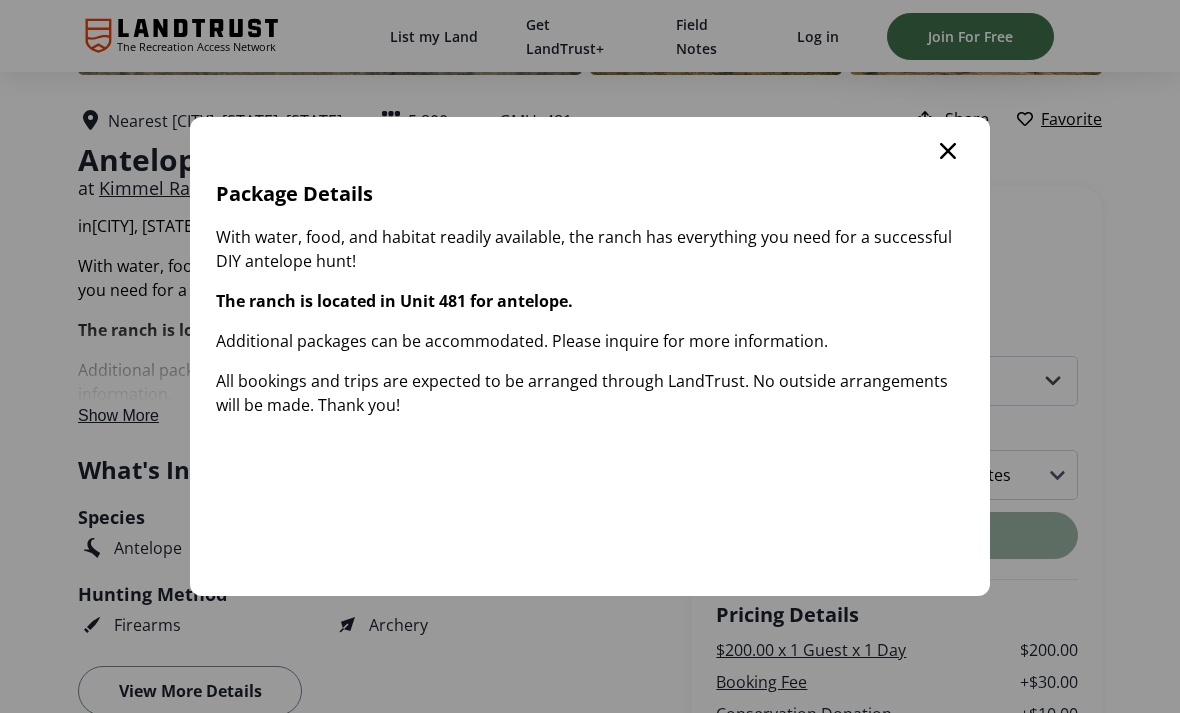 click 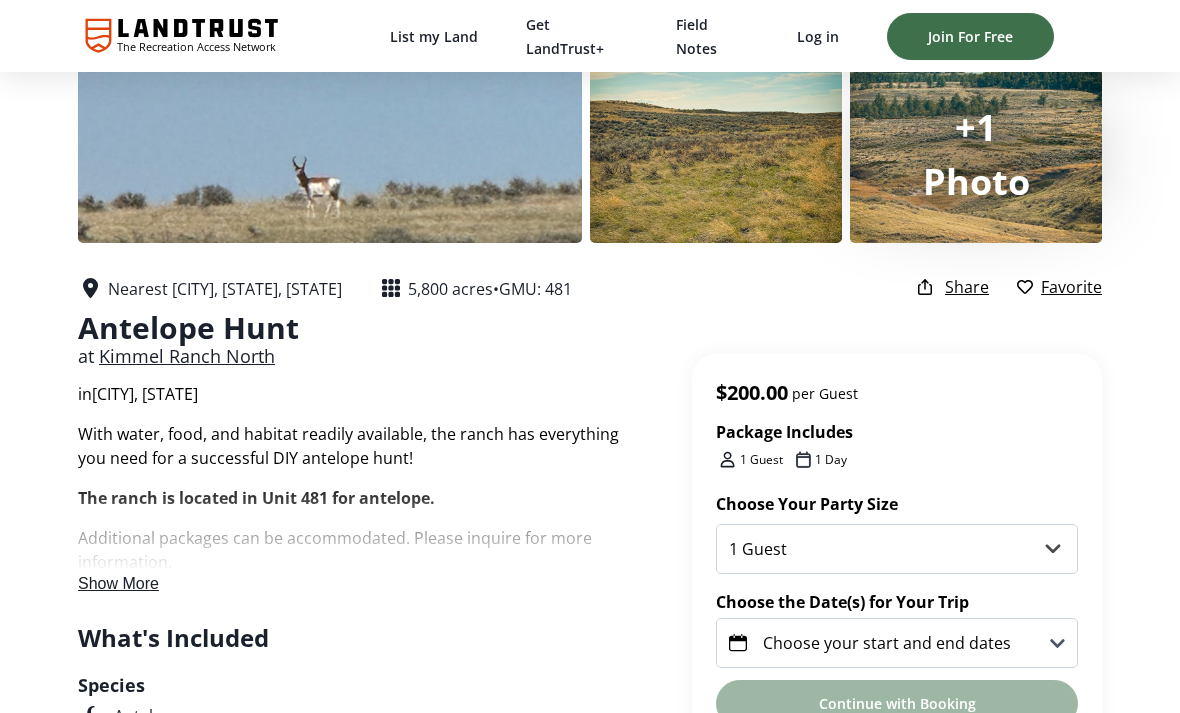 scroll, scrollTop: 310, scrollLeft: 0, axis: vertical 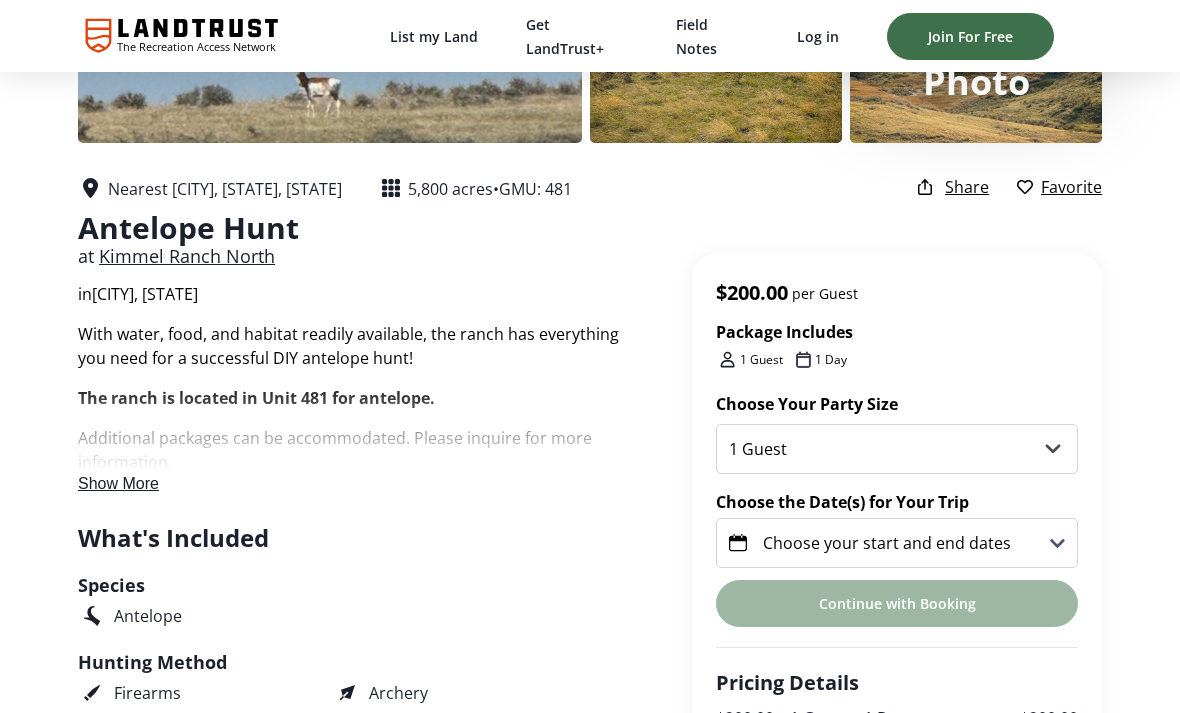click 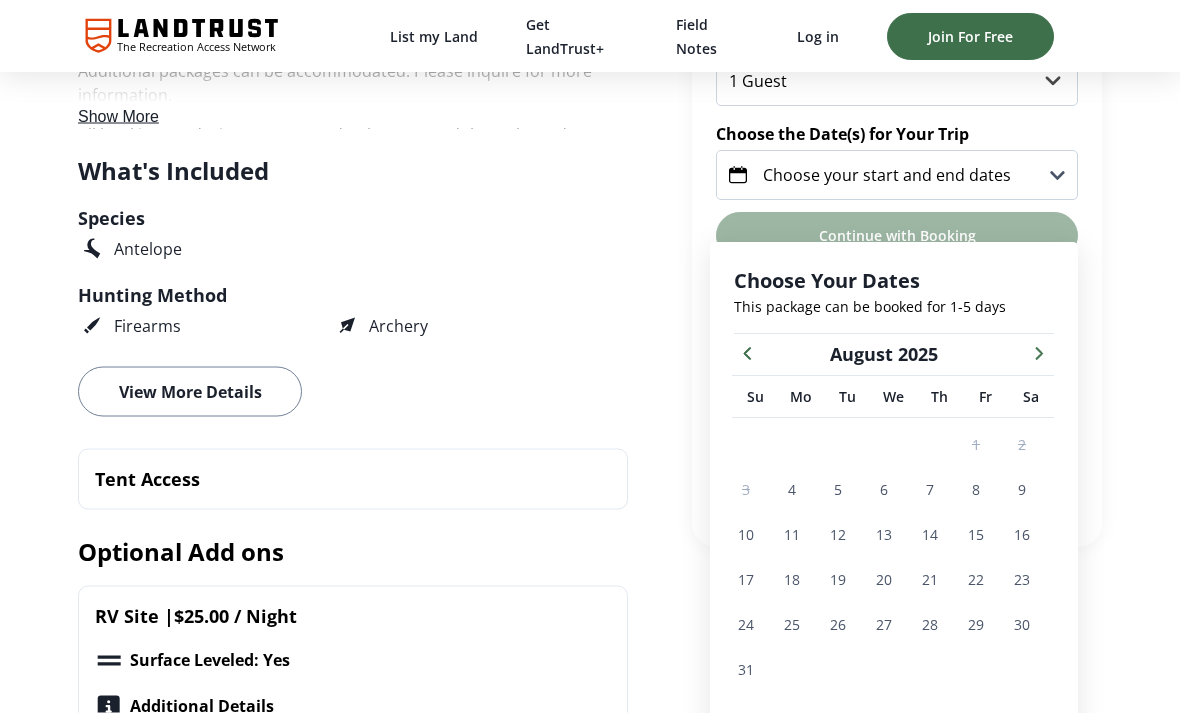 scroll, scrollTop: 678, scrollLeft: 0, axis: vertical 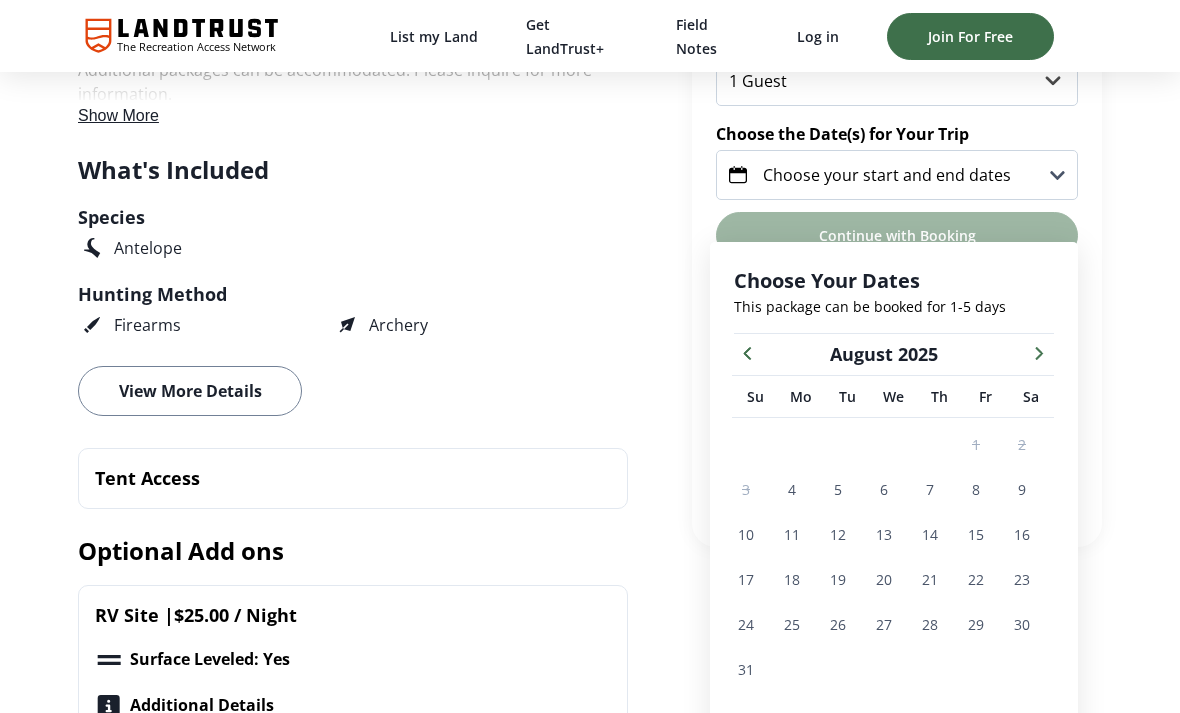 click on "August 2025" at bounding box center [884, 354] 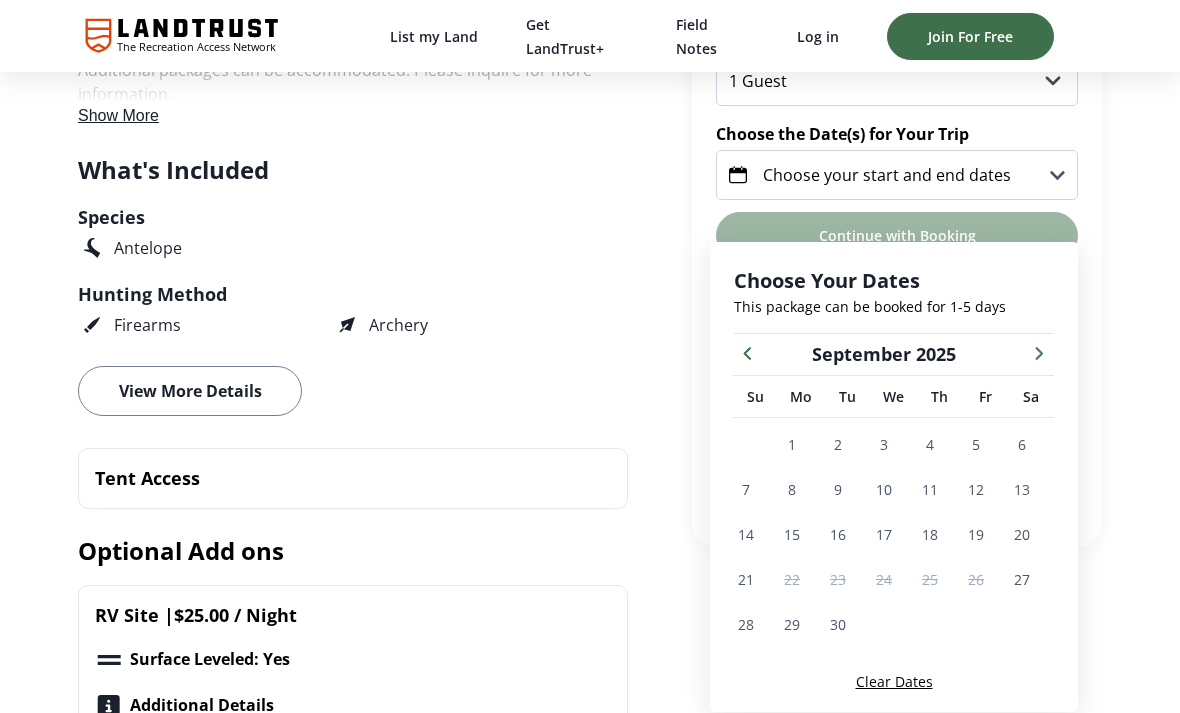 click at bounding box center [1039, 352] 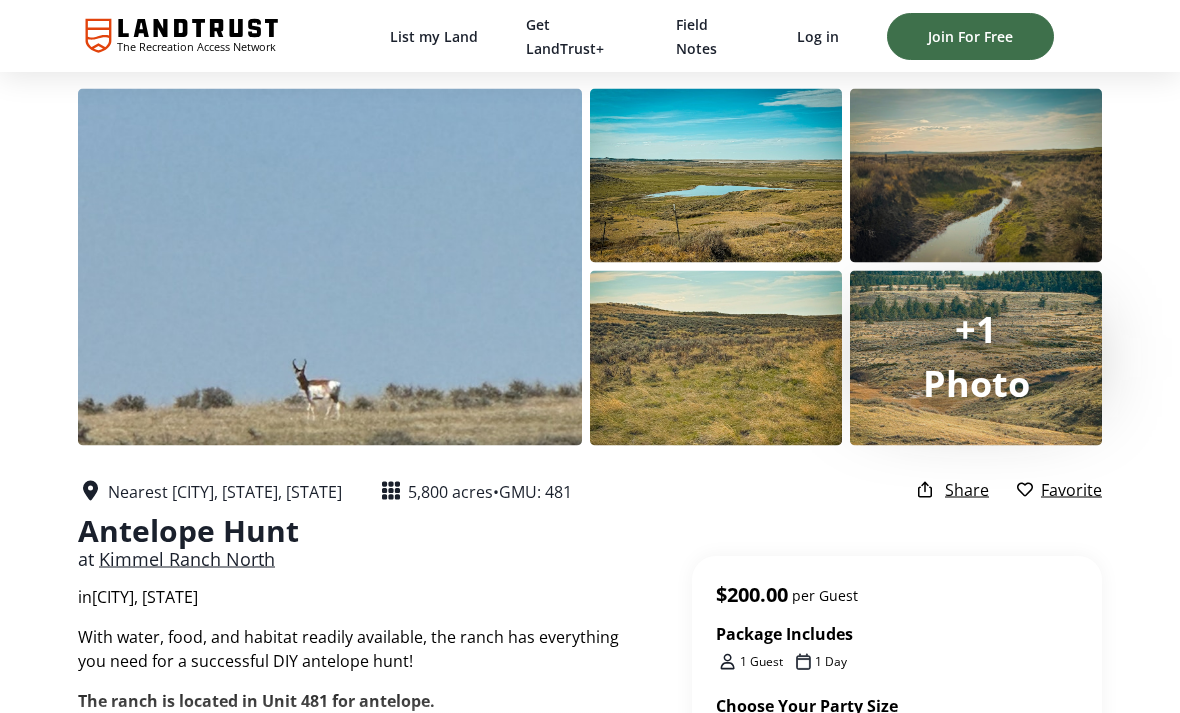 scroll, scrollTop: 0, scrollLeft: 0, axis: both 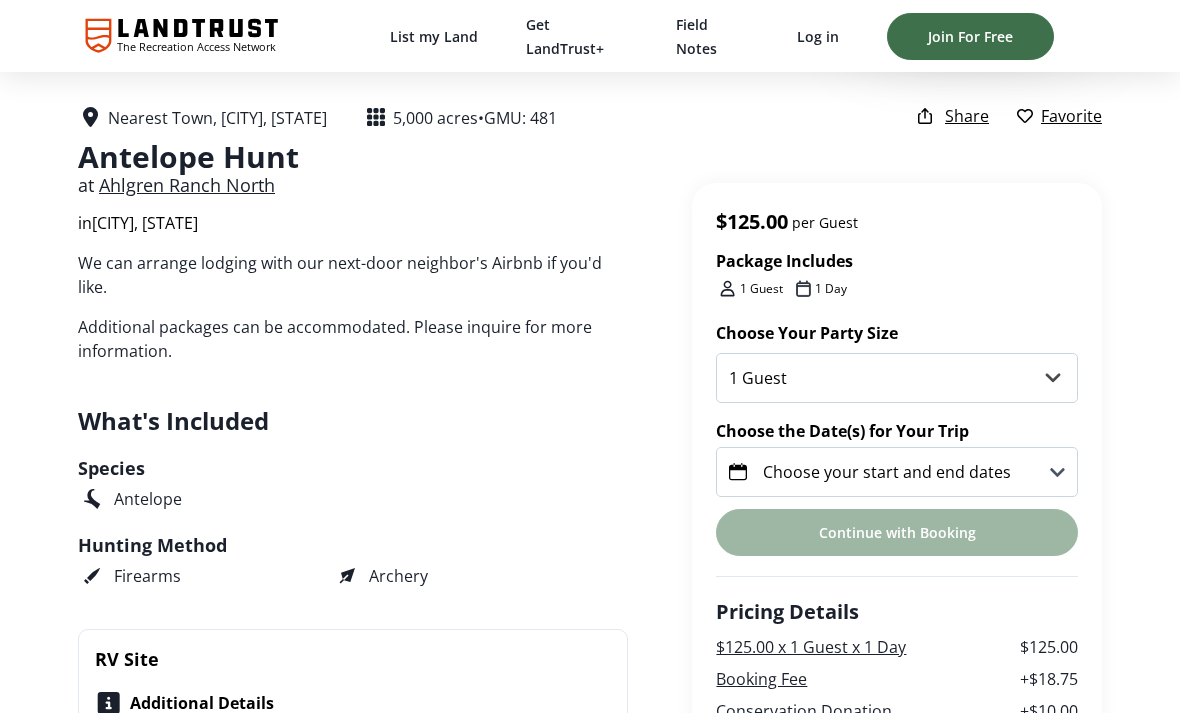 click on "Choose your start and end dates" at bounding box center [897, 472] 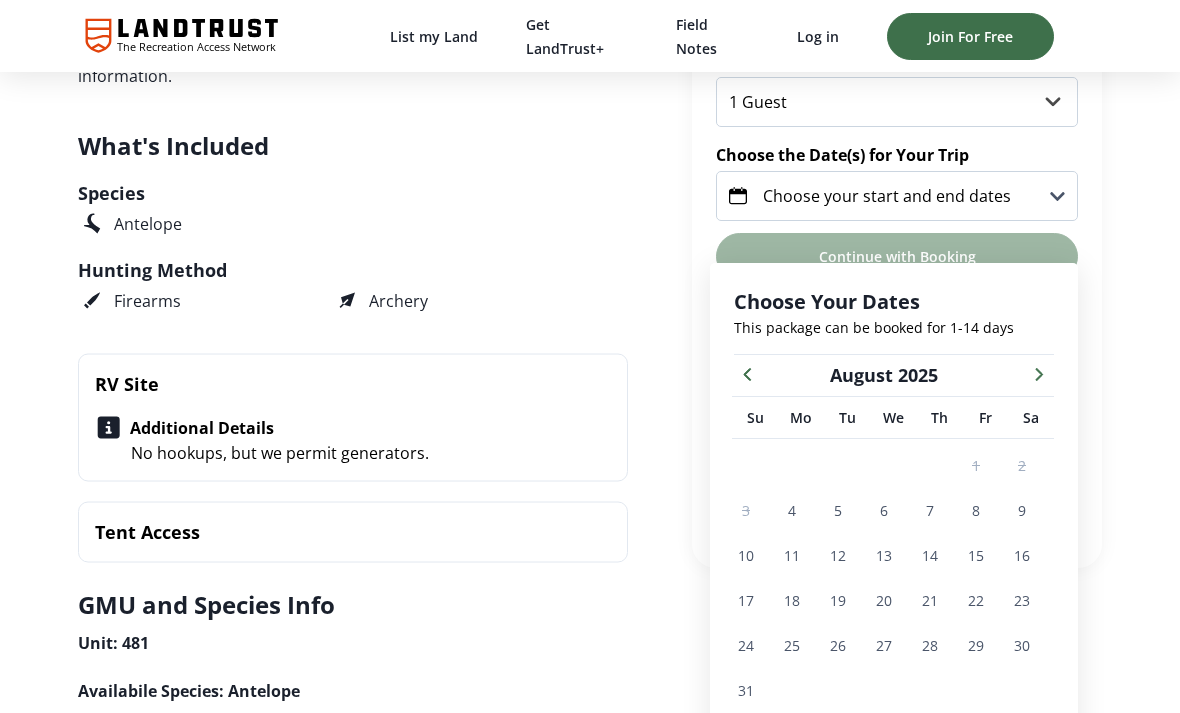 scroll, scrollTop: 678, scrollLeft: 0, axis: vertical 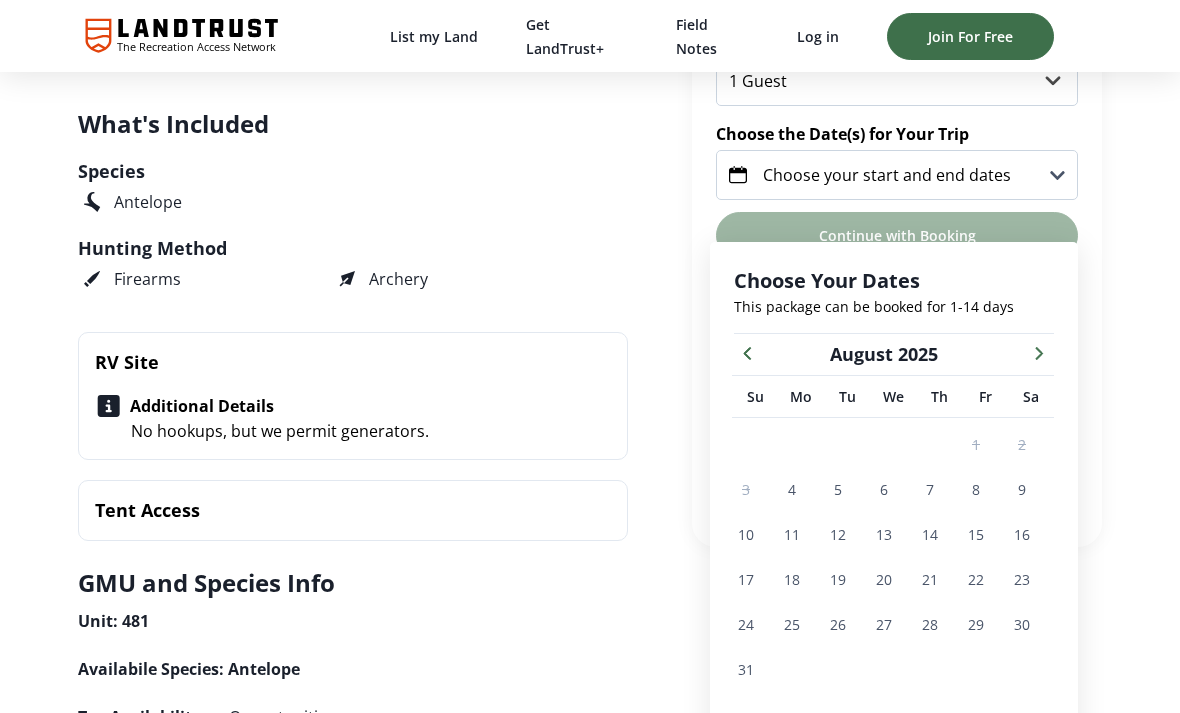 click at bounding box center [1039, 352] 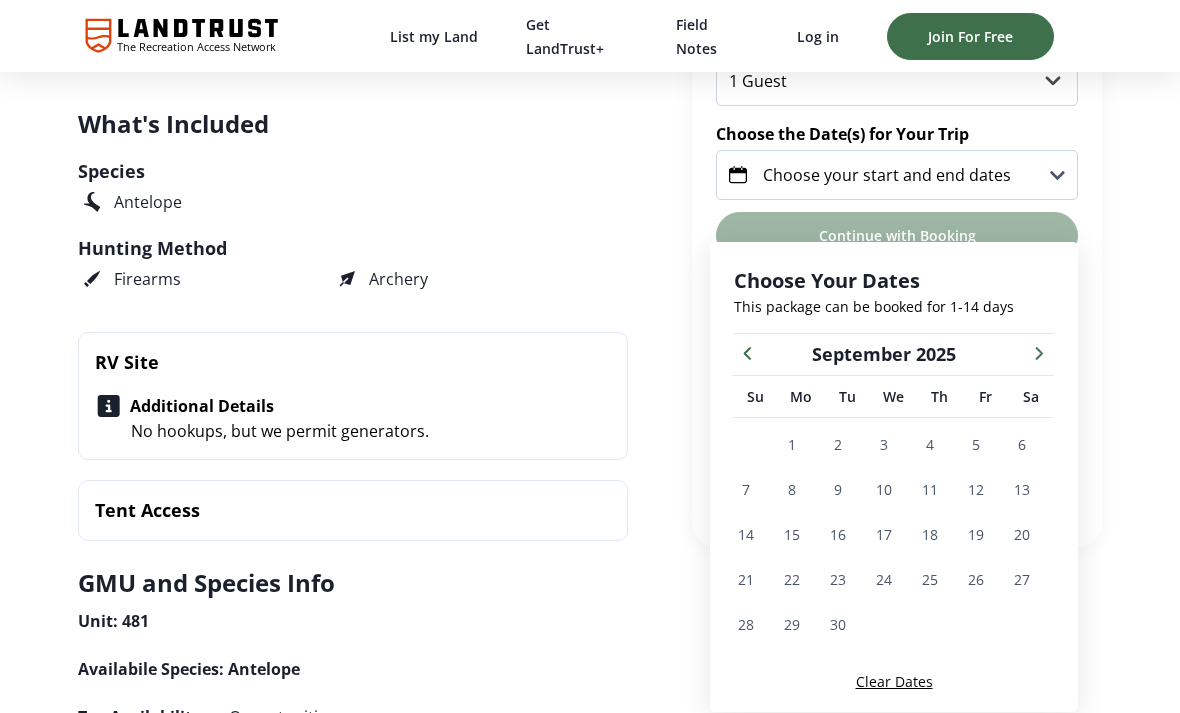 click 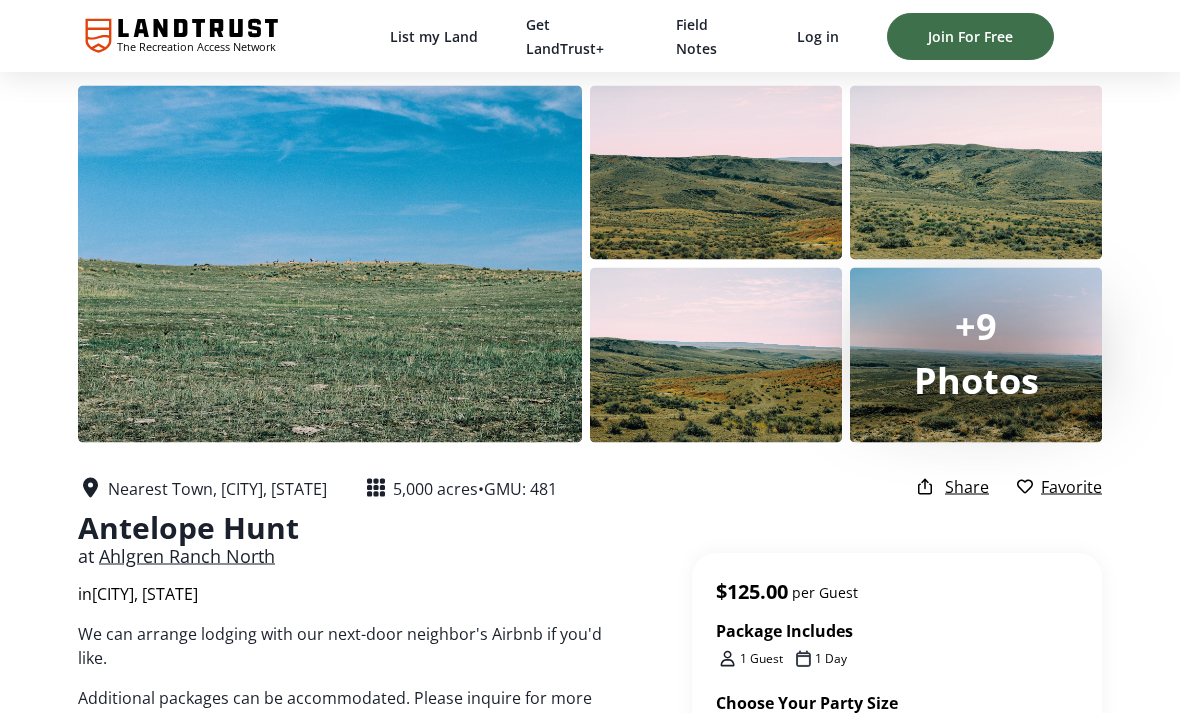 scroll, scrollTop: 0, scrollLeft: 0, axis: both 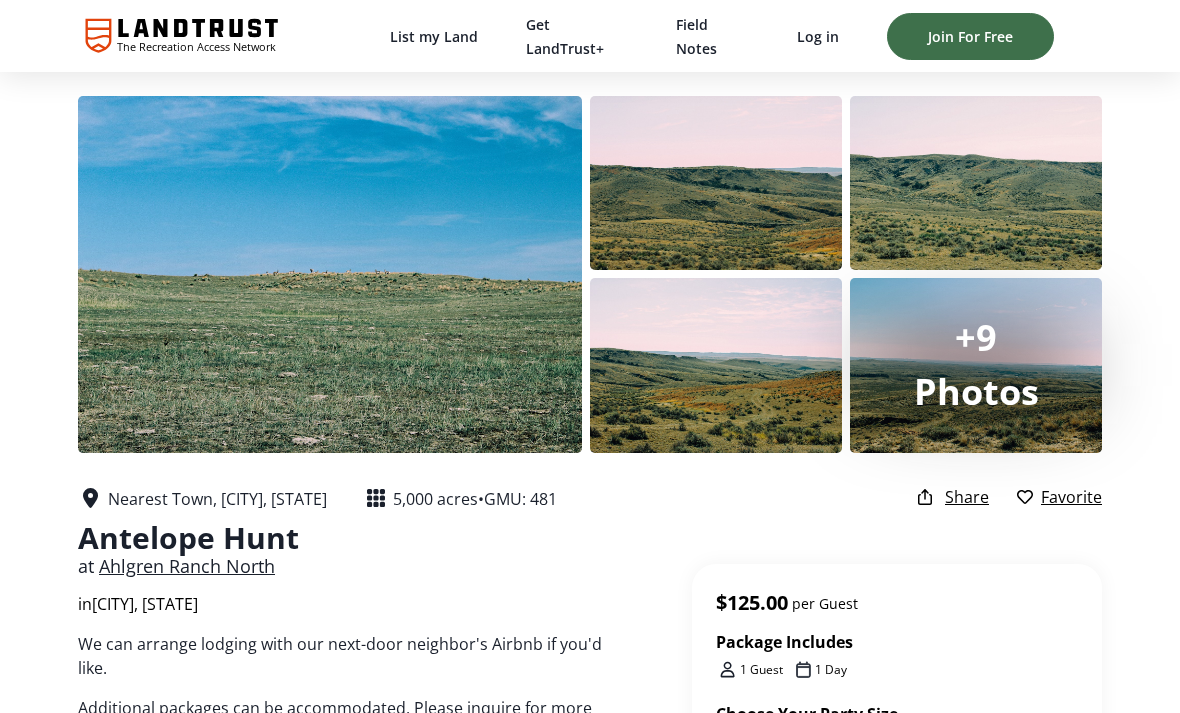 click at bounding box center [330, 274] 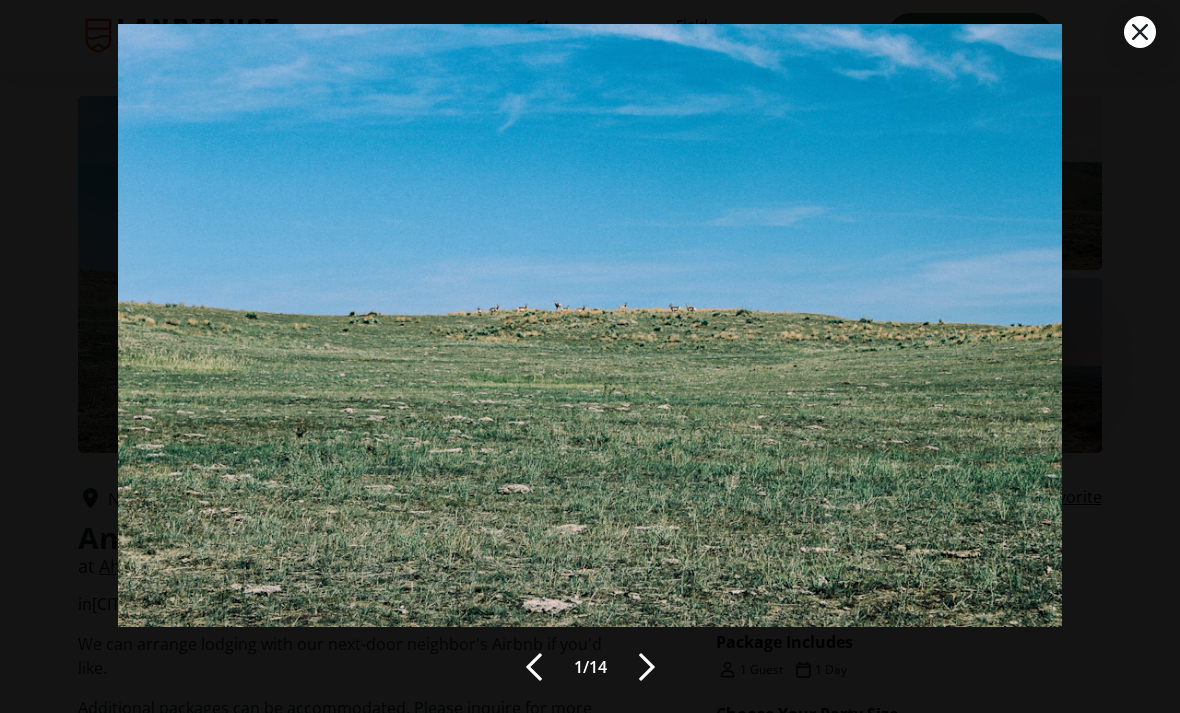 click at bounding box center (647, 667) 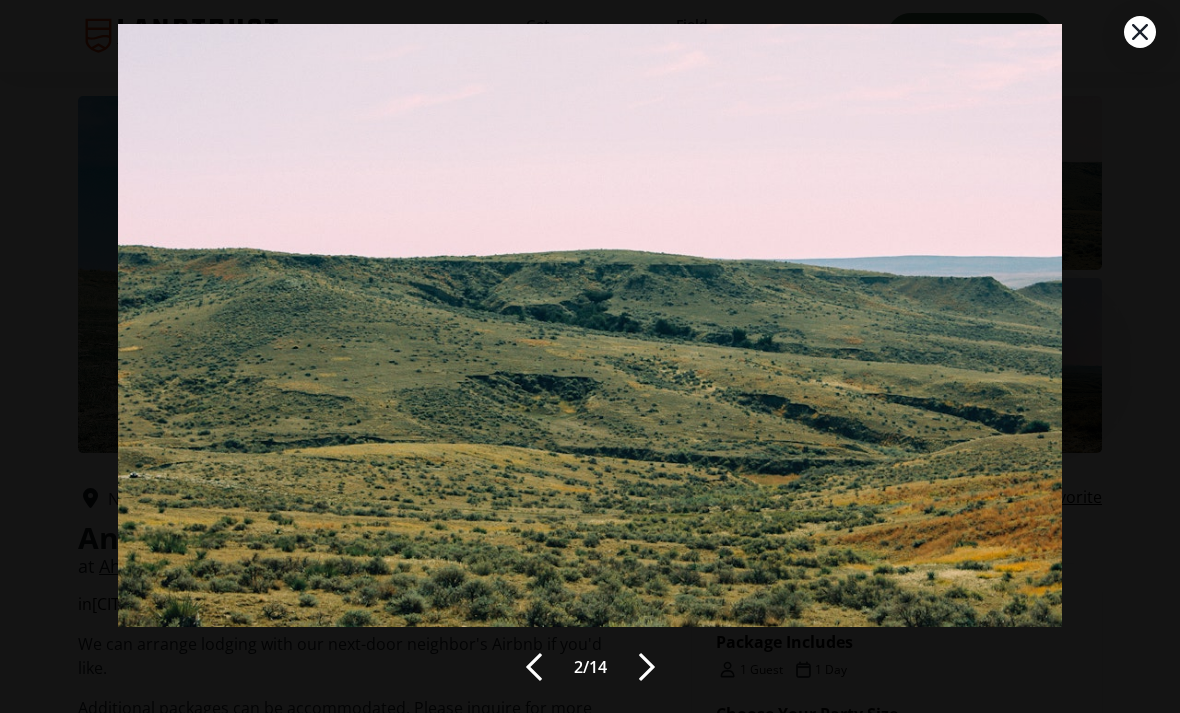 click at bounding box center [647, 667] 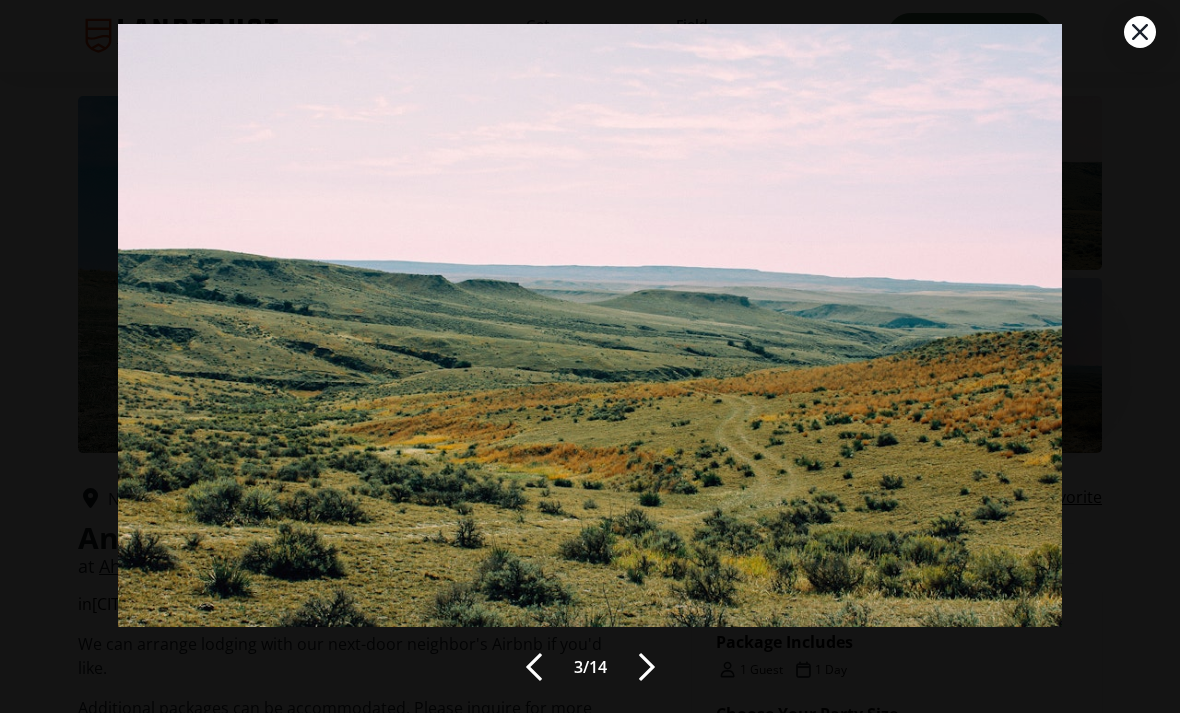 click at bounding box center (647, 667) 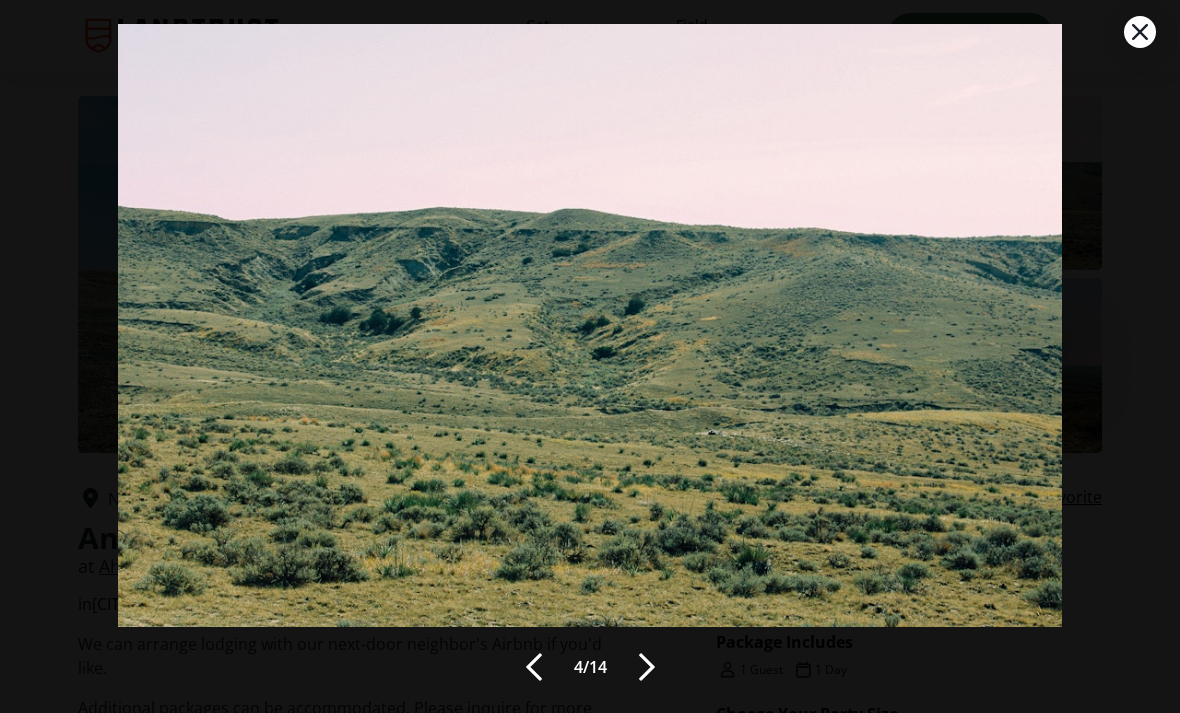 click at bounding box center (647, 667) 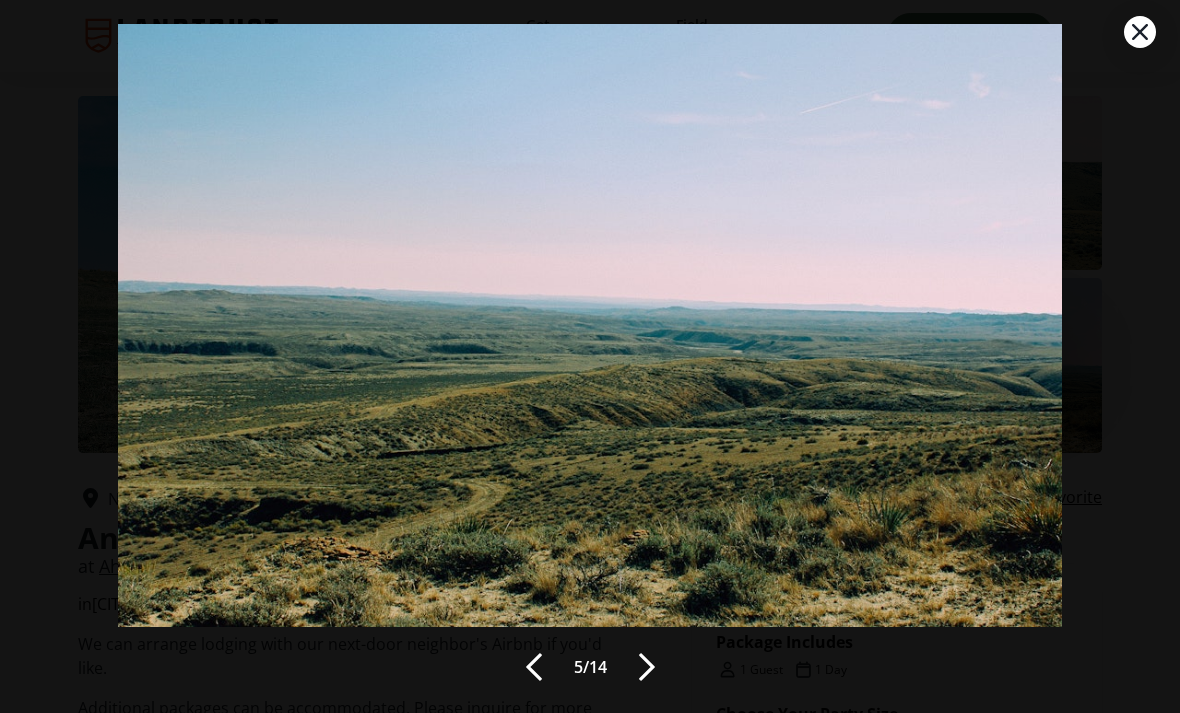 click at bounding box center (647, 667) 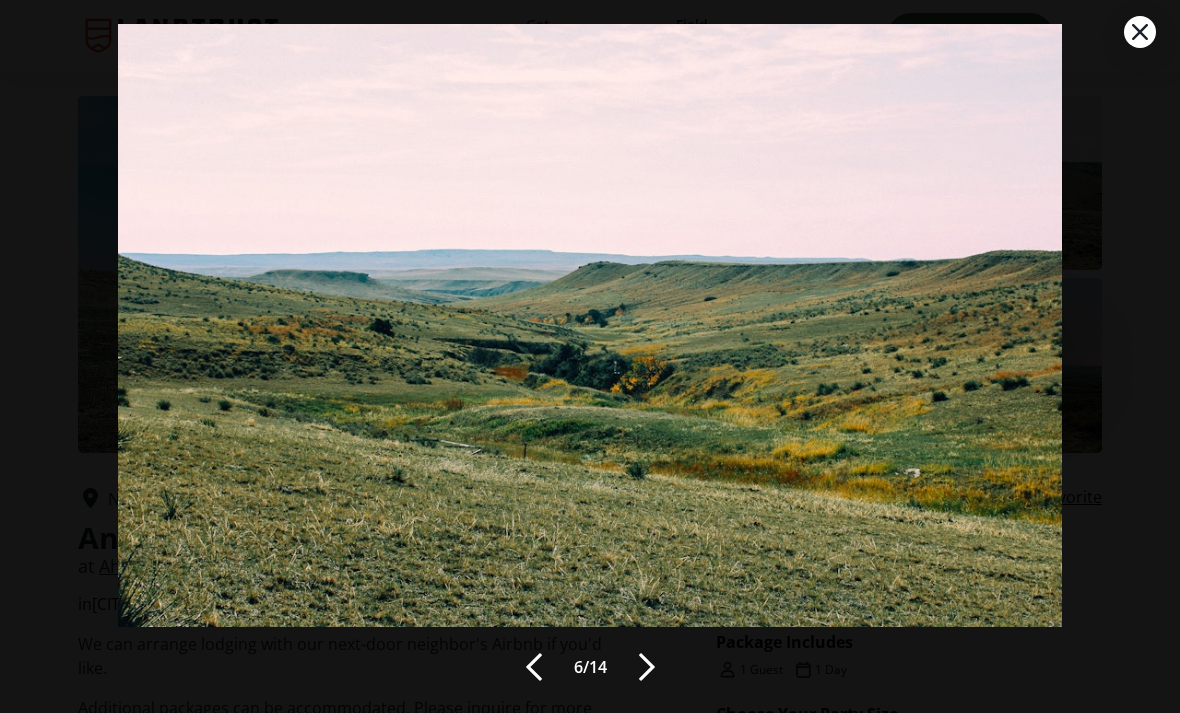 click at bounding box center [647, 667] 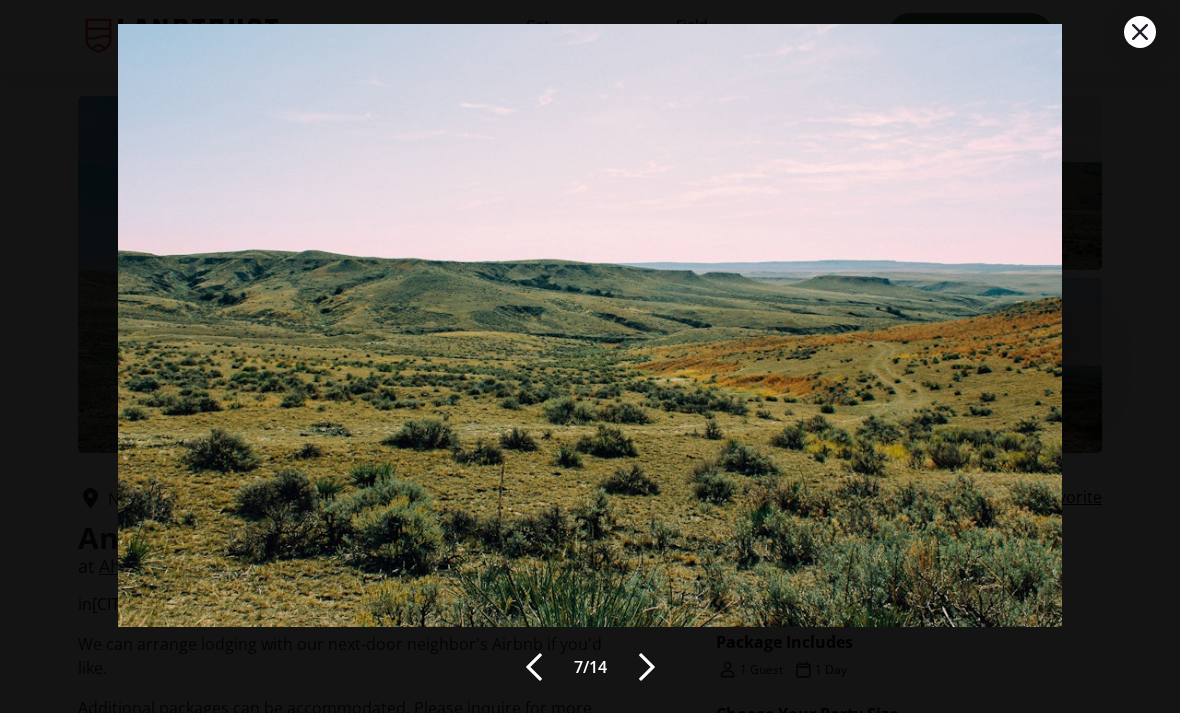 click at bounding box center (647, 667) 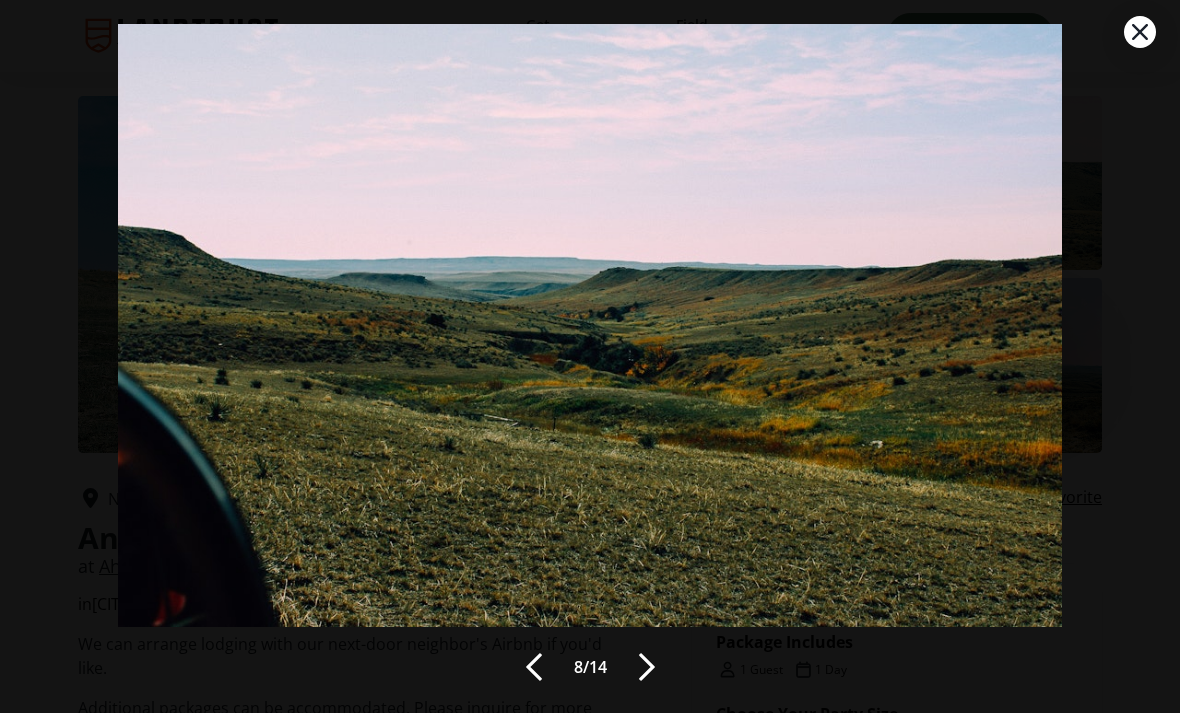 click at bounding box center [647, 667] 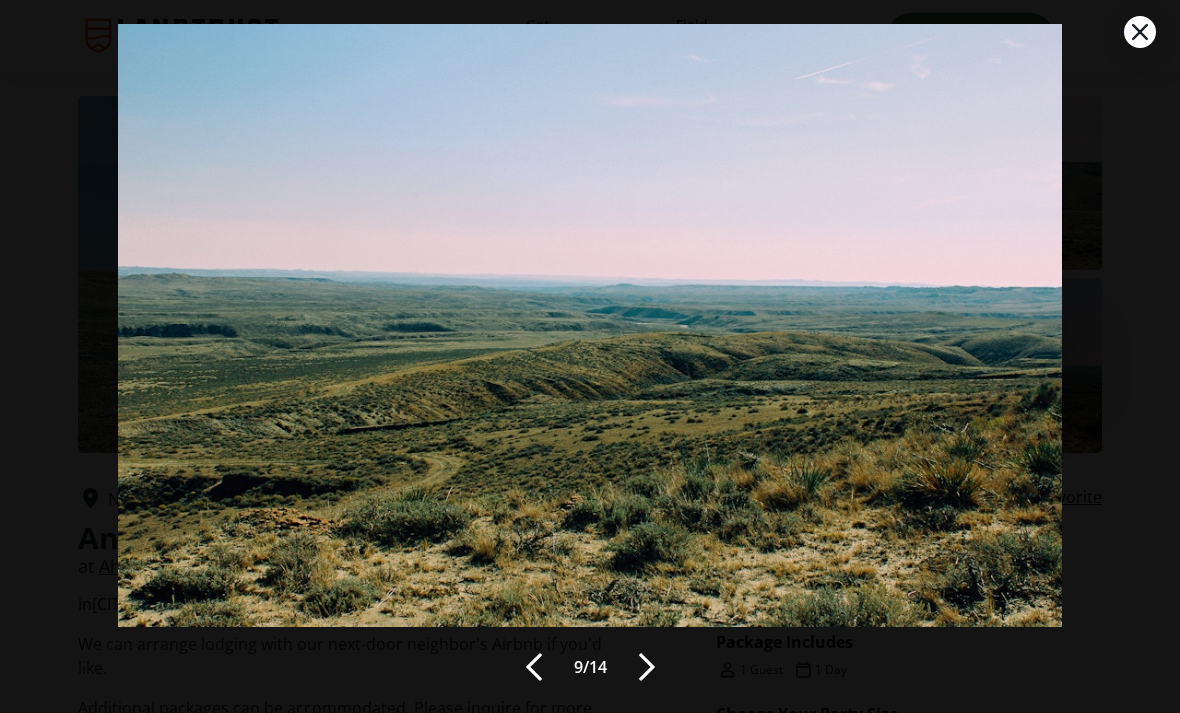 click at bounding box center (647, 667) 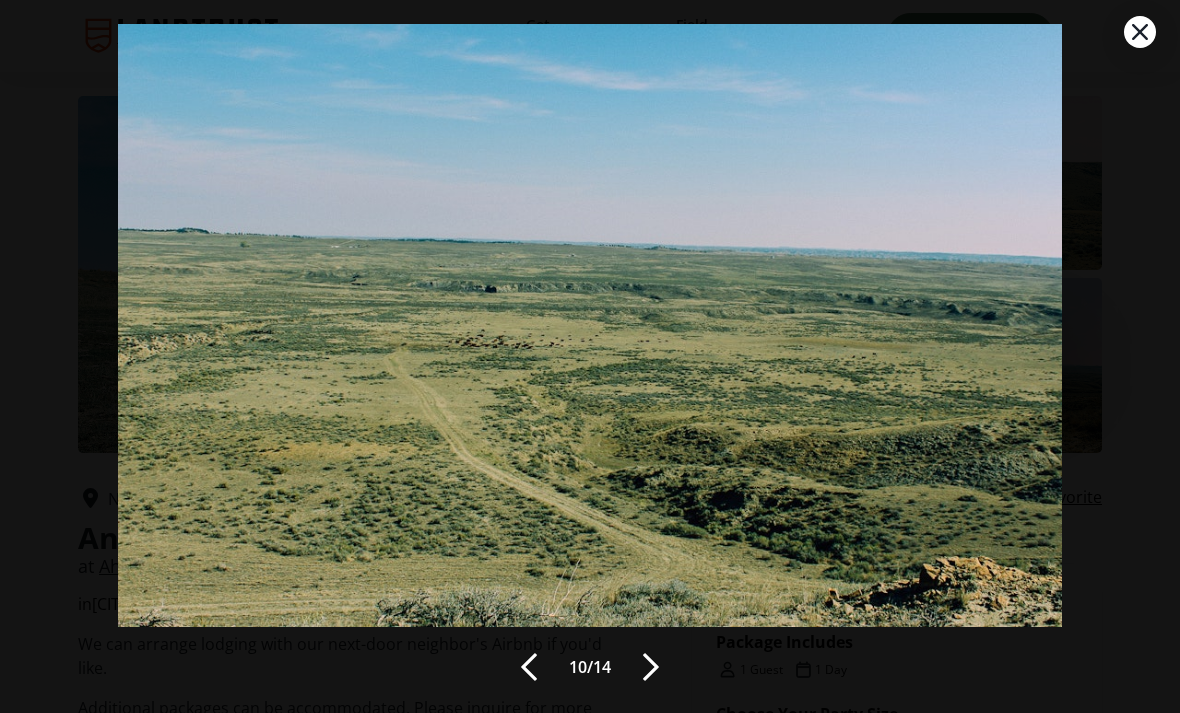 click at bounding box center [651, 667] 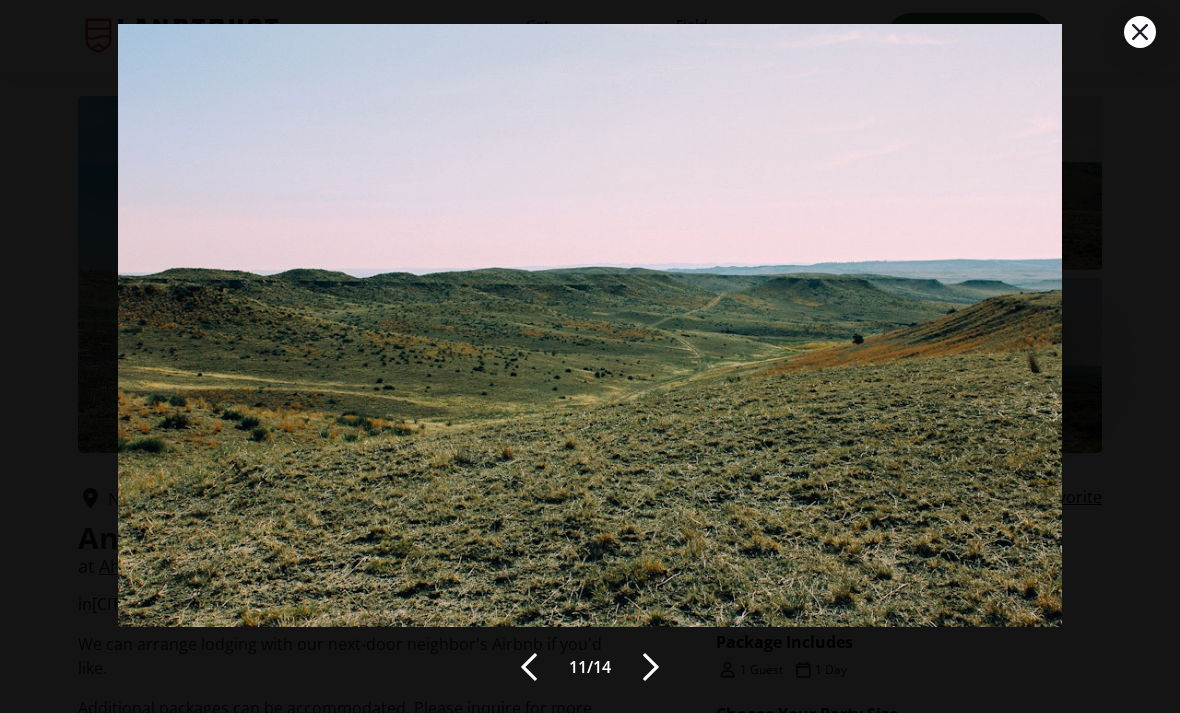 click at bounding box center (651, 667) 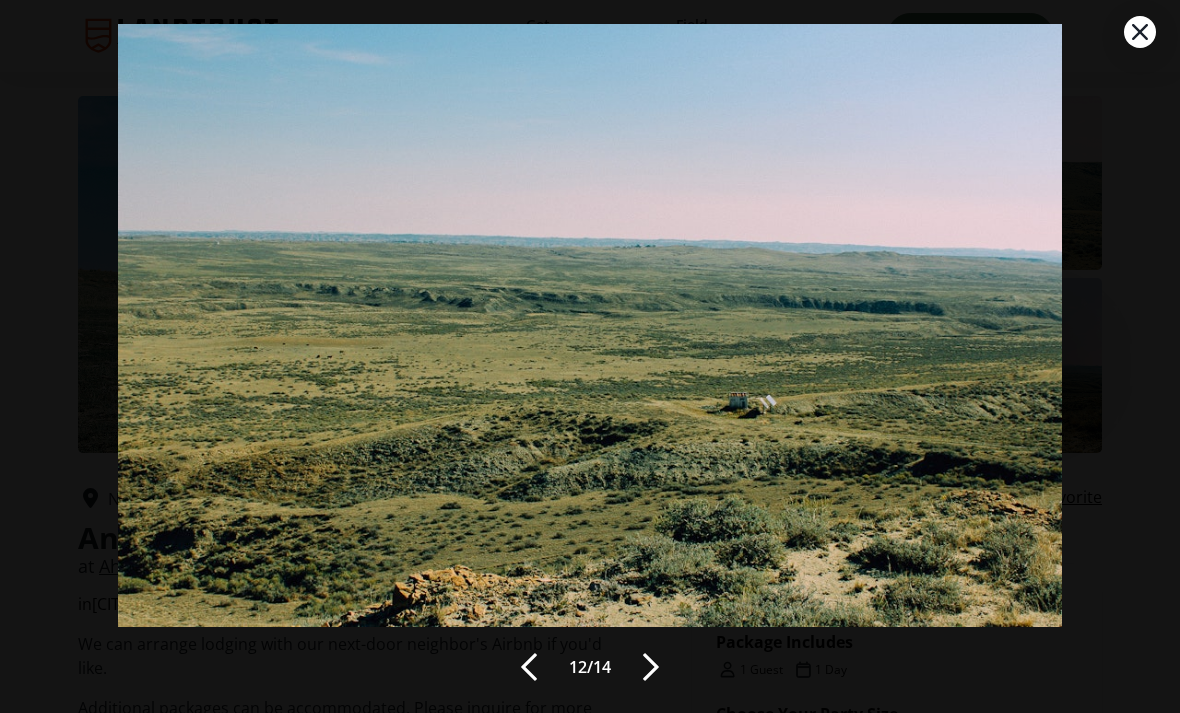 click at bounding box center (651, 667) 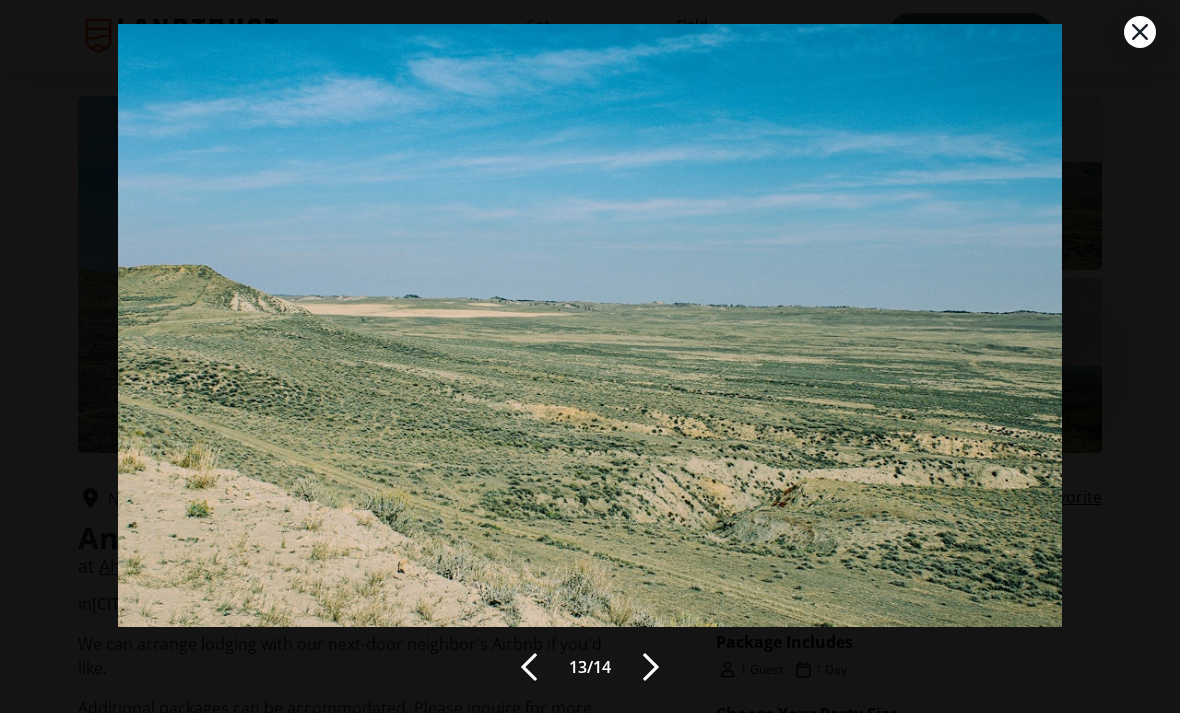 click at bounding box center [651, 667] 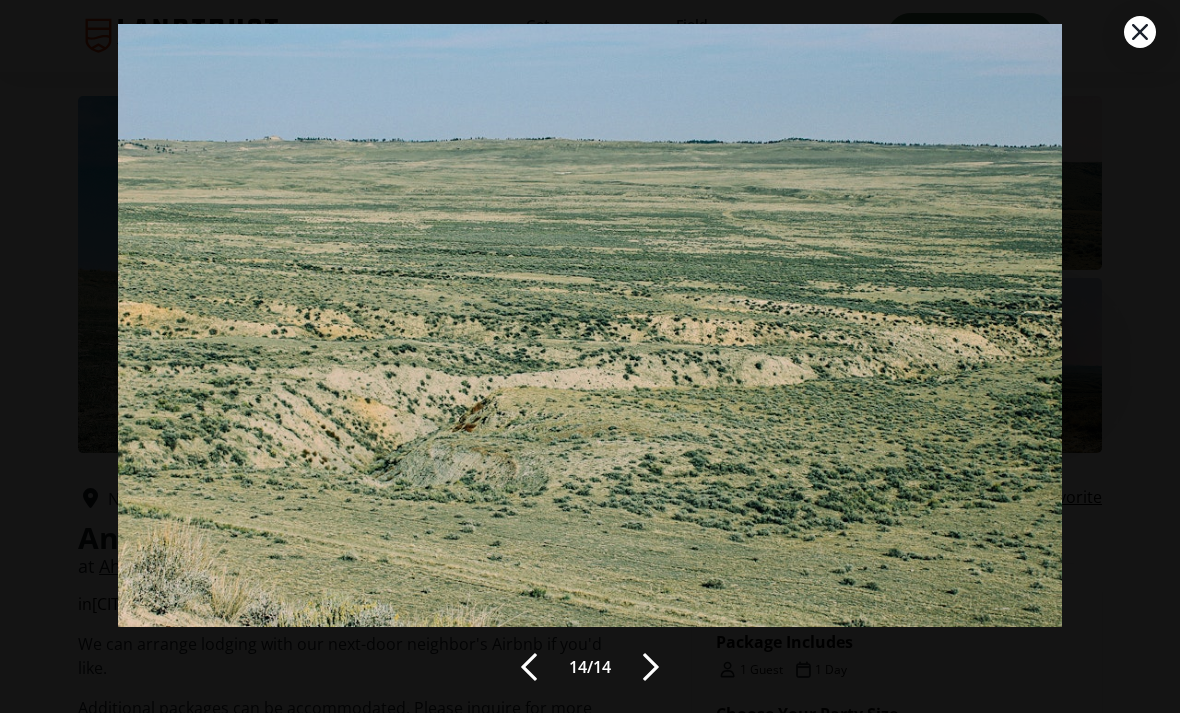 click at bounding box center (651, 667) 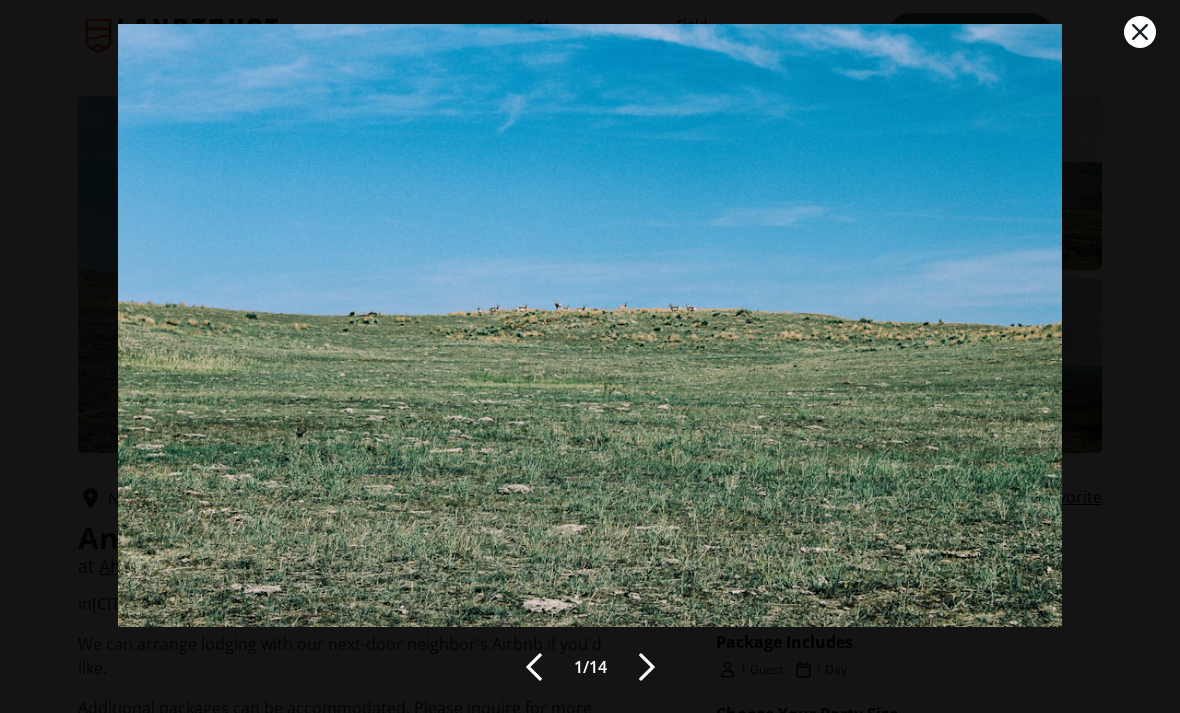 click at bounding box center (647, 667) 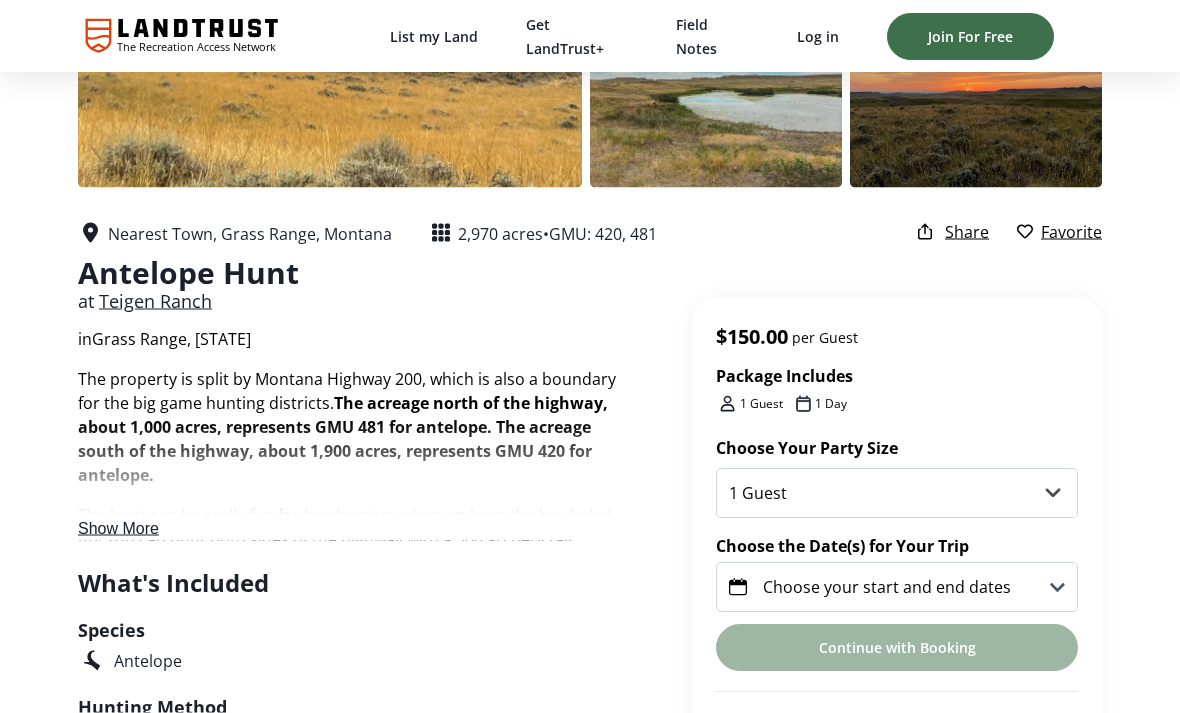 scroll, scrollTop: 266, scrollLeft: 0, axis: vertical 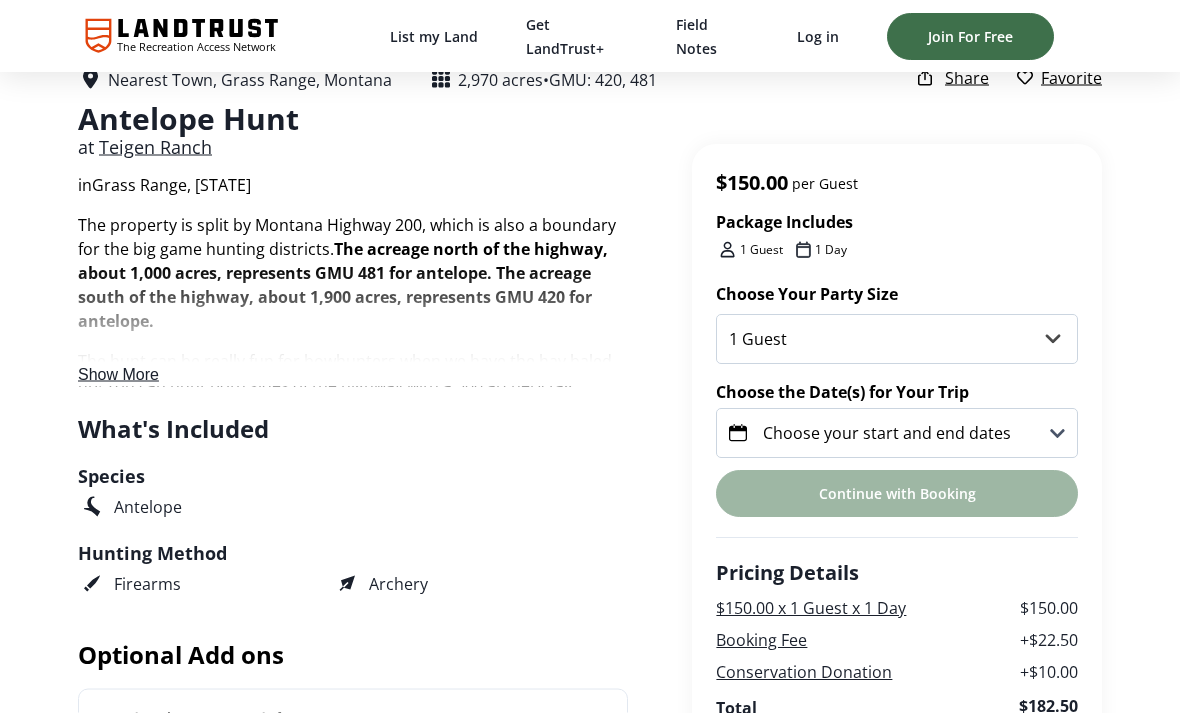 click on "Choose your start and end dates" at bounding box center (897, 434) 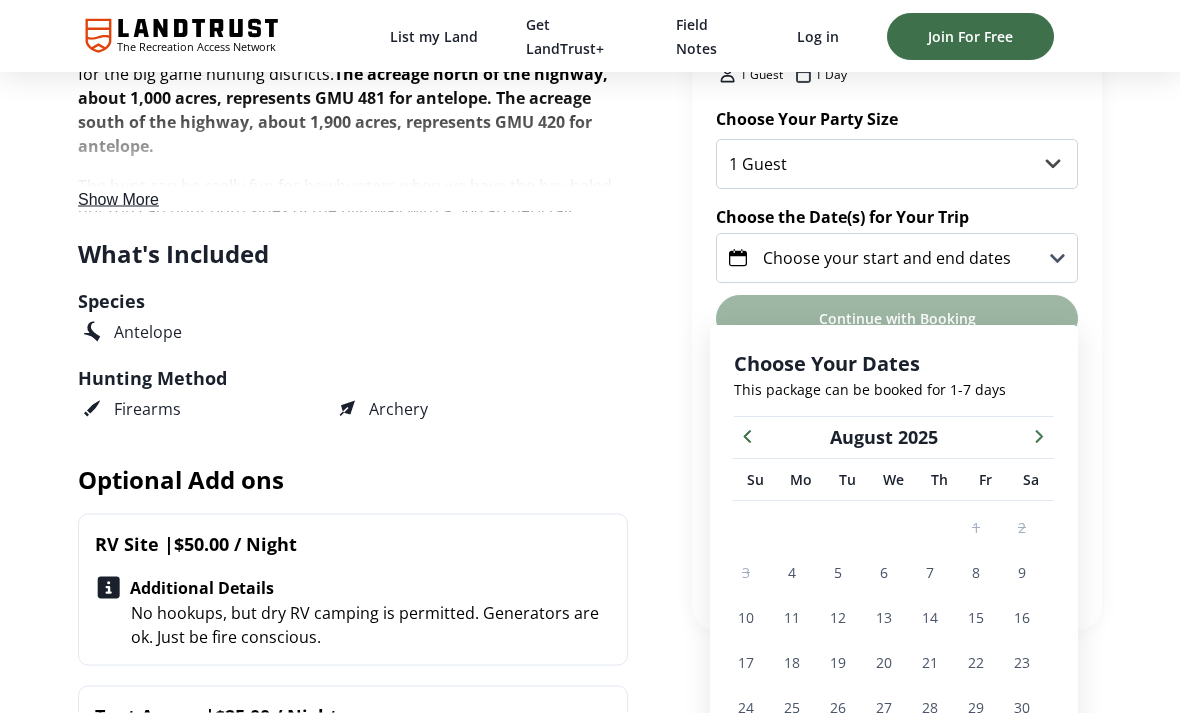 scroll, scrollTop: 678, scrollLeft: 0, axis: vertical 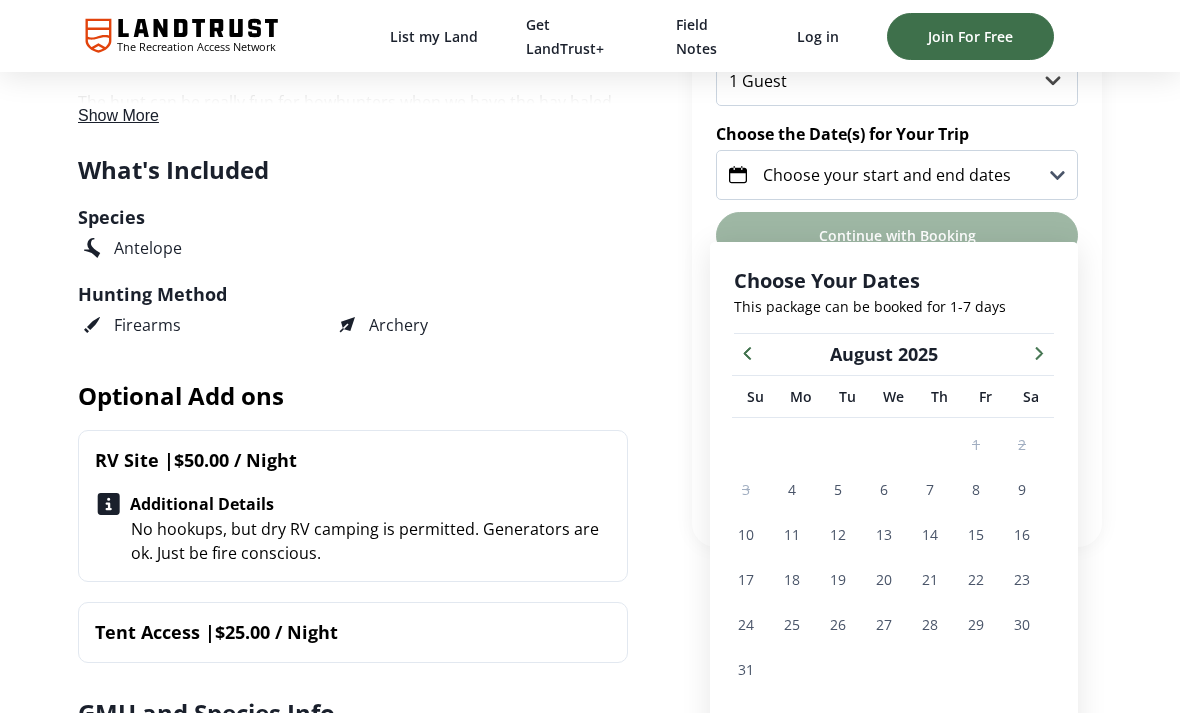 click at bounding box center [1039, 352] 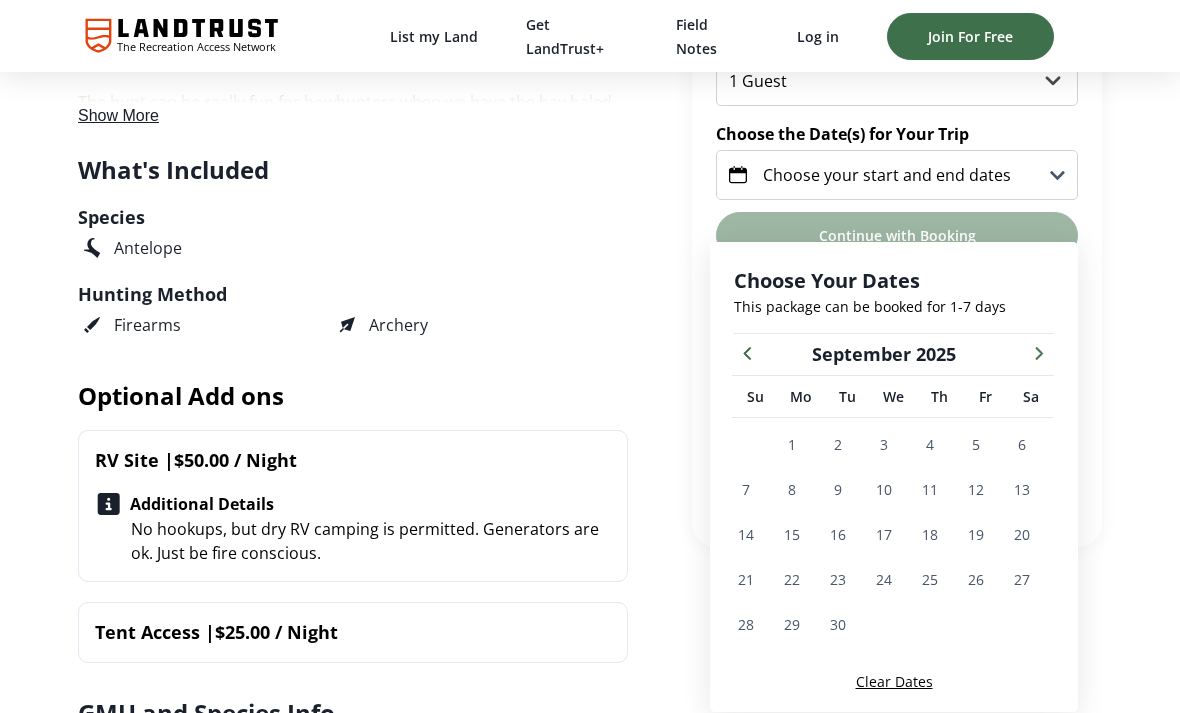 click at bounding box center [1039, 352] 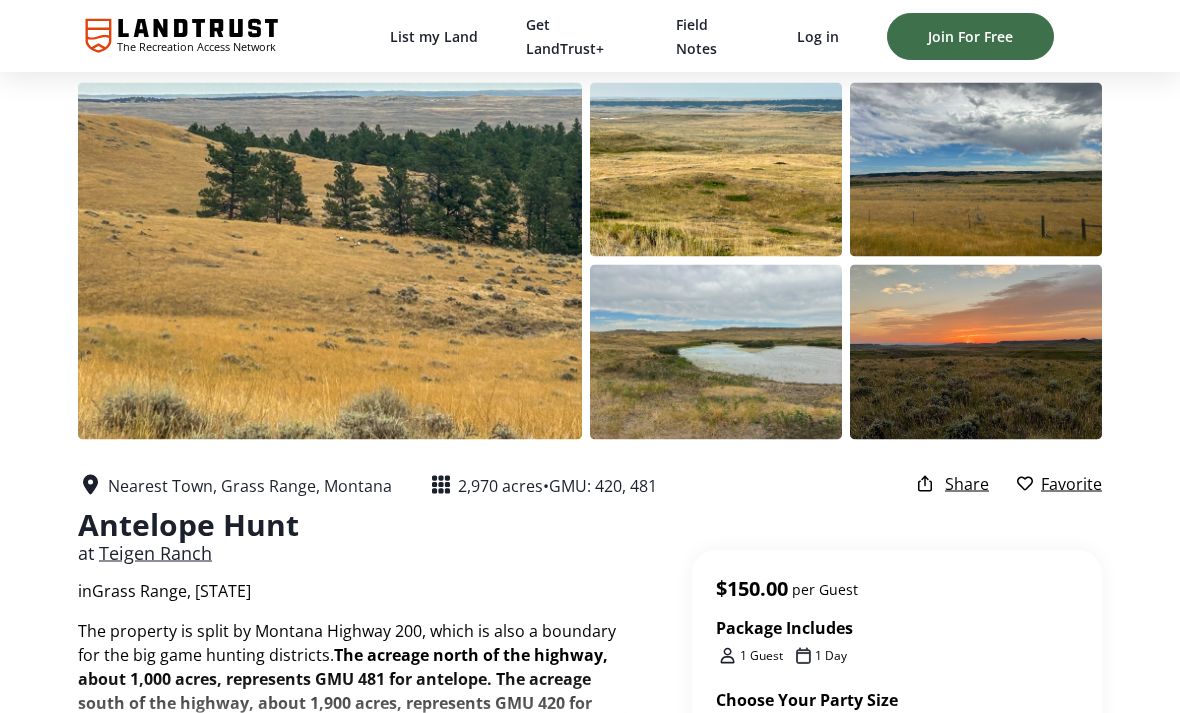 scroll, scrollTop: 0, scrollLeft: 0, axis: both 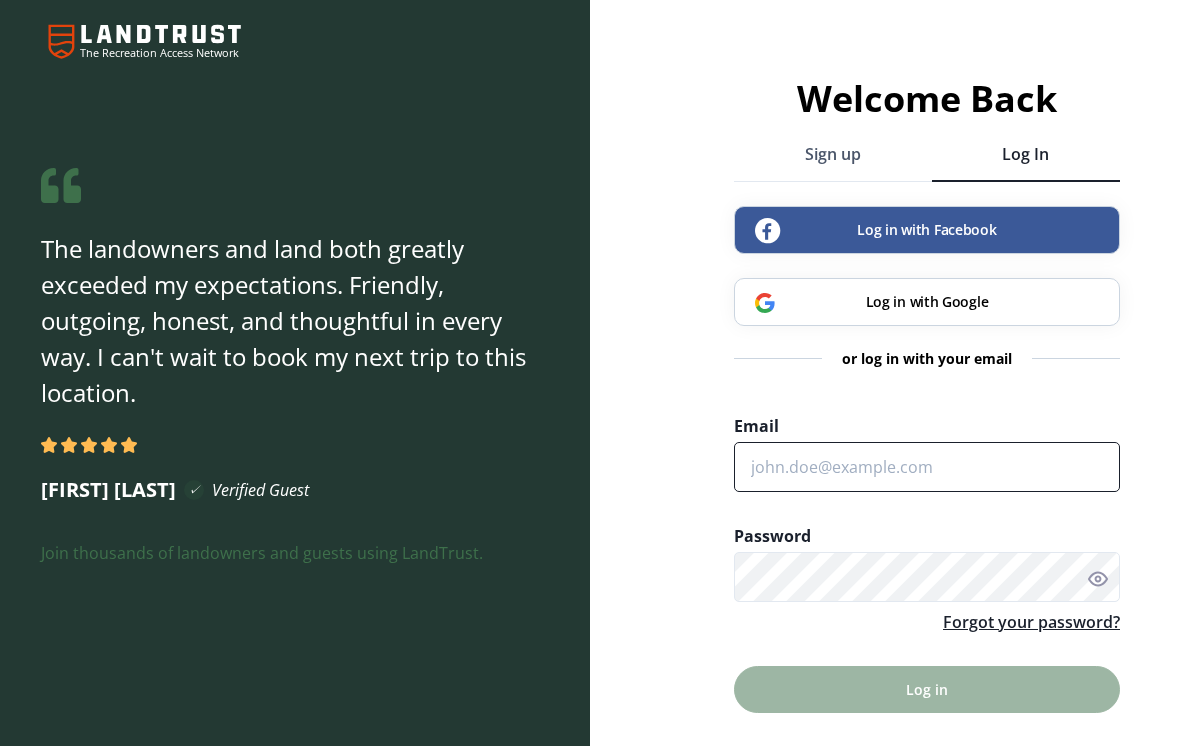 click on "Email" at bounding box center [927, 467] 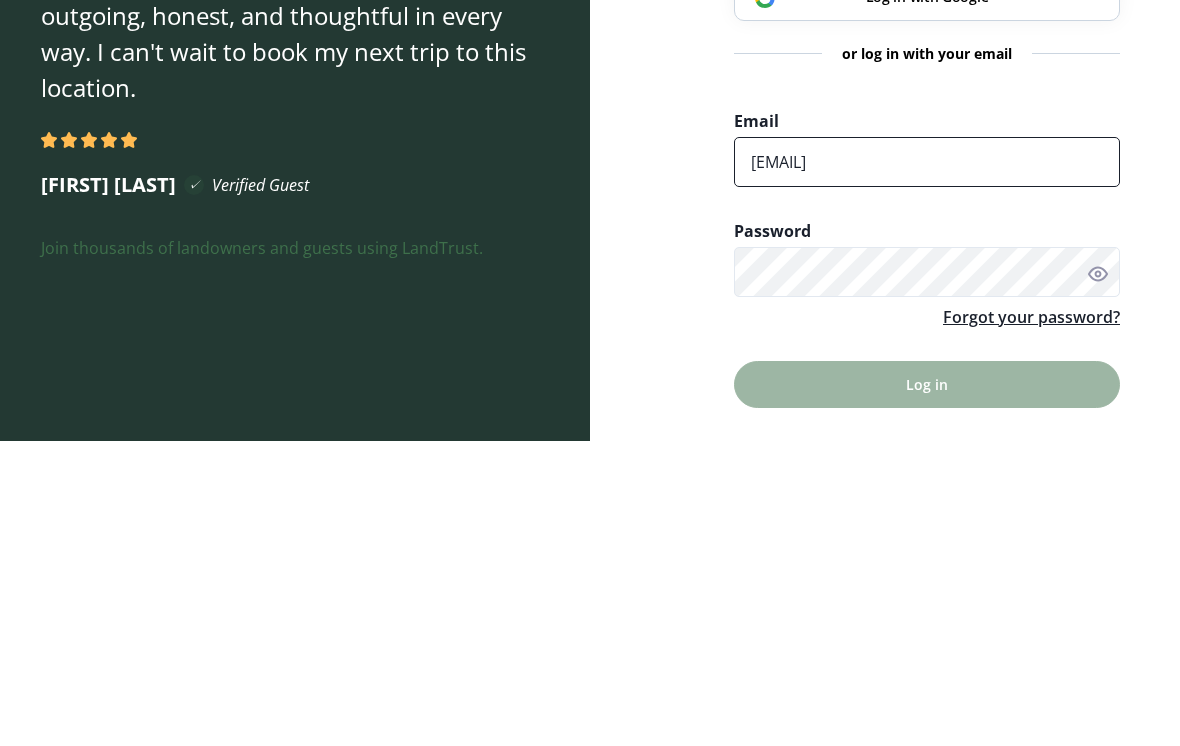 type on "[EMAIL]" 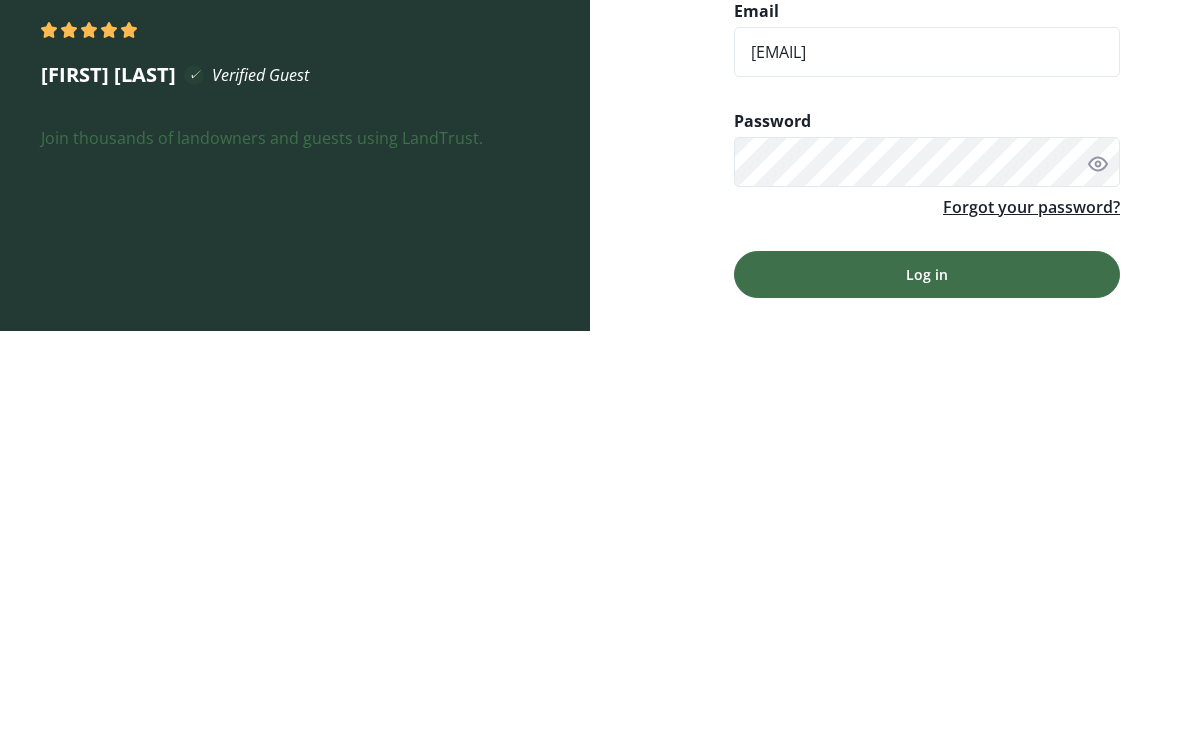 click on "Log in" at bounding box center (927, 689) 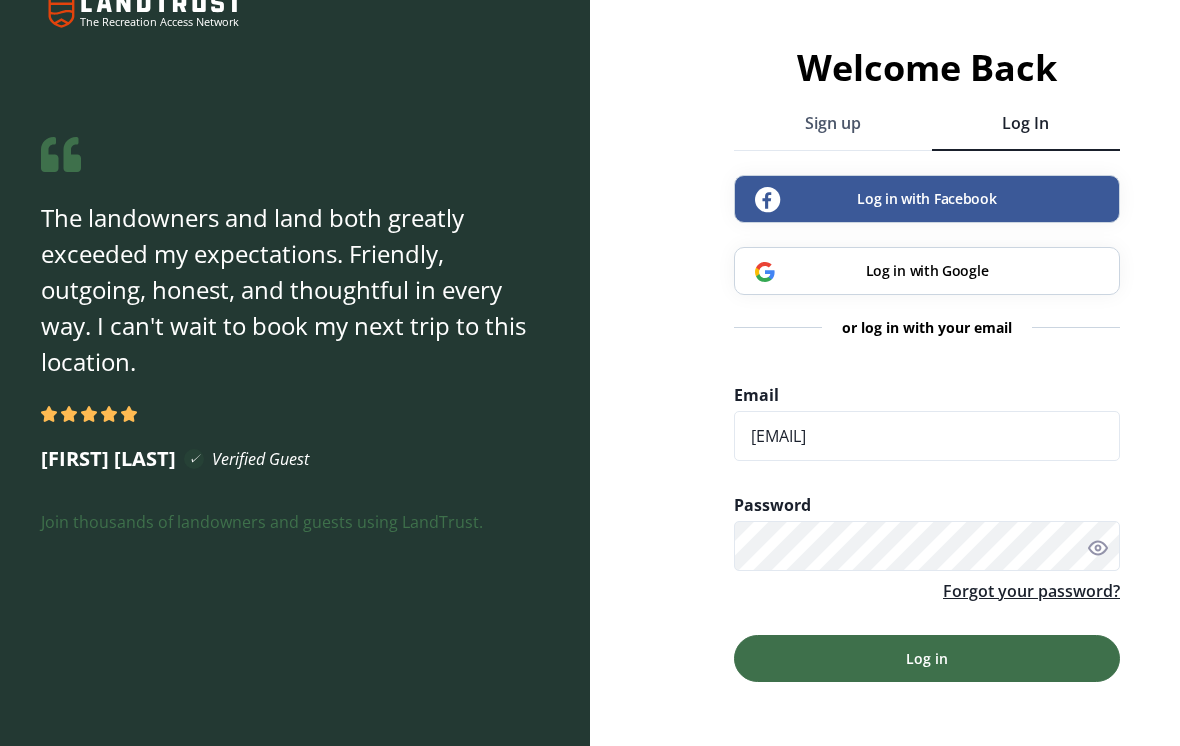 scroll, scrollTop: 0, scrollLeft: 0, axis: both 